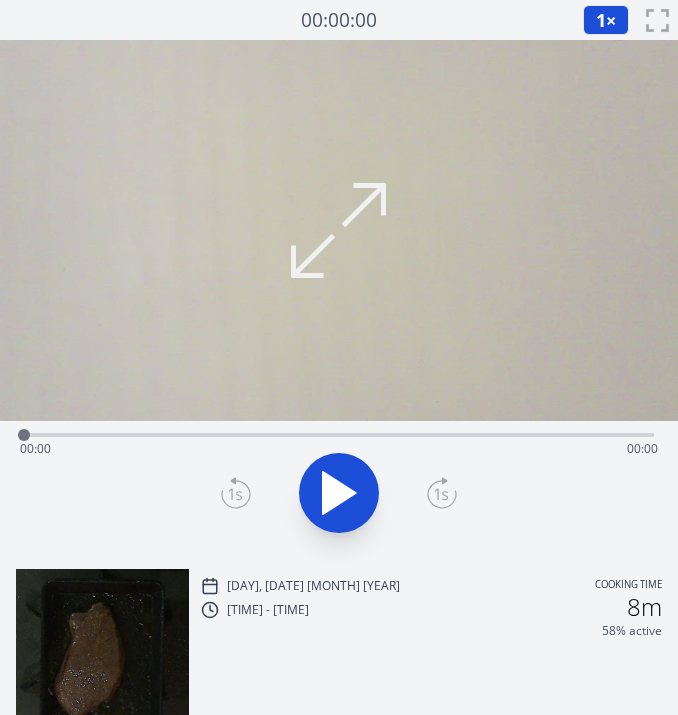 scroll, scrollTop: 0, scrollLeft: 0, axis: both 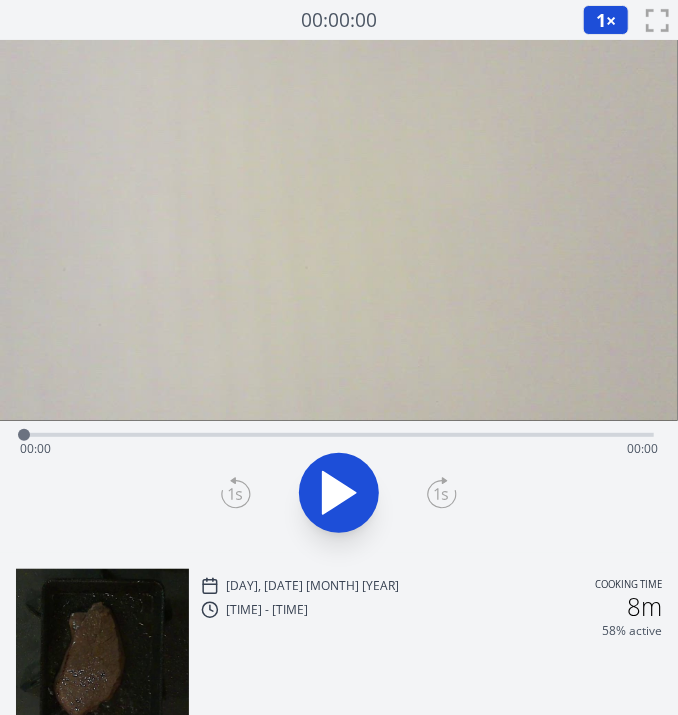 click 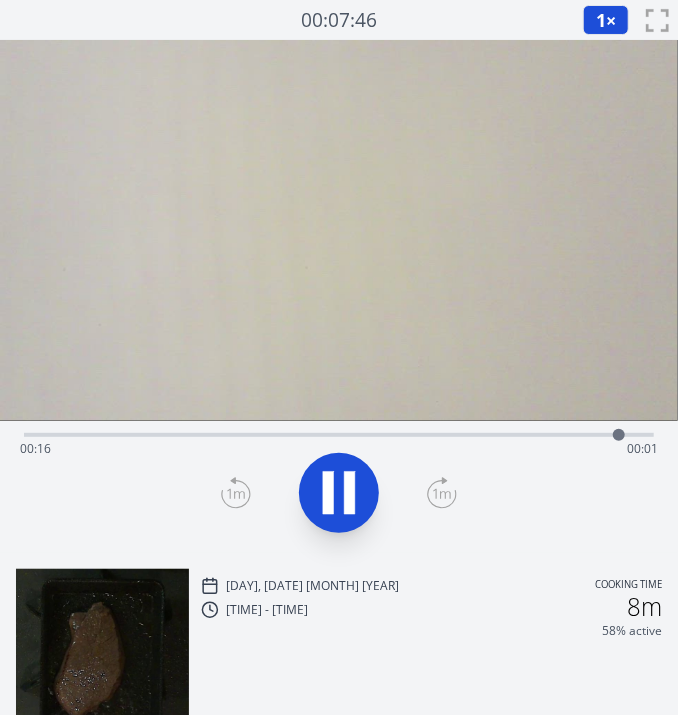 click 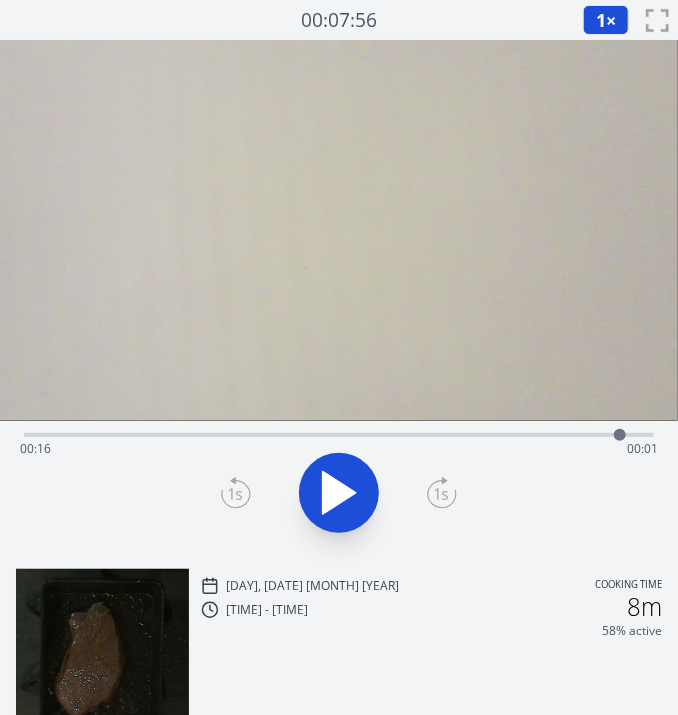 click at bounding box center [620, 435] 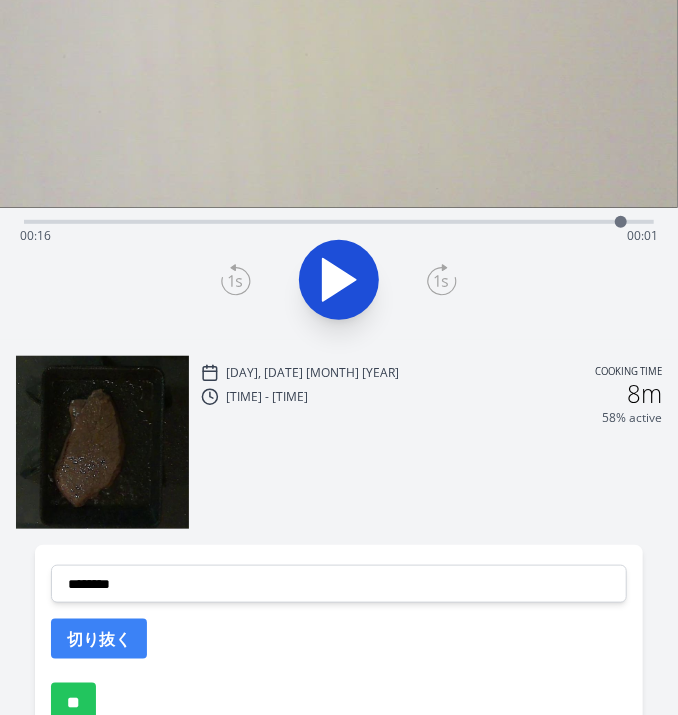 scroll, scrollTop: 215, scrollLeft: 0, axis: vertical 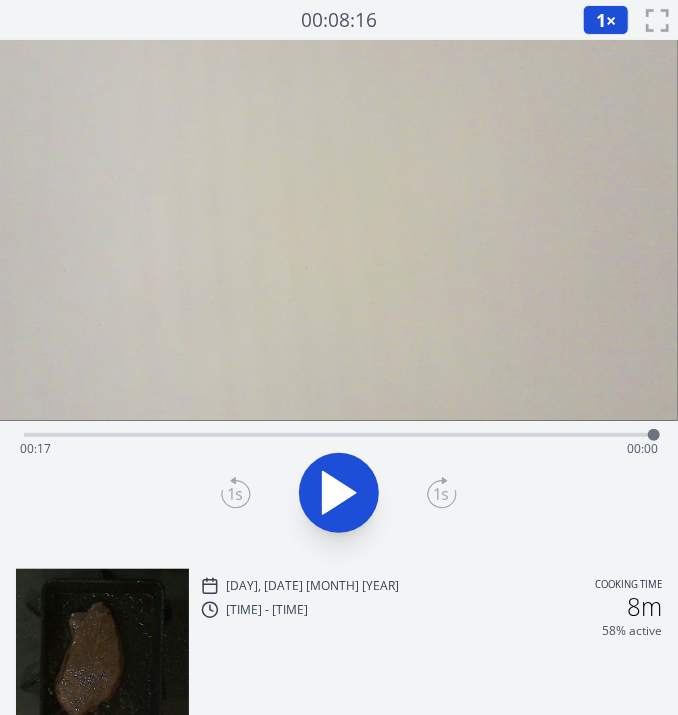 click on "Time elapsed:  [TIME]
Time remaining:  [TIME]" at bounding box center [339, 487] 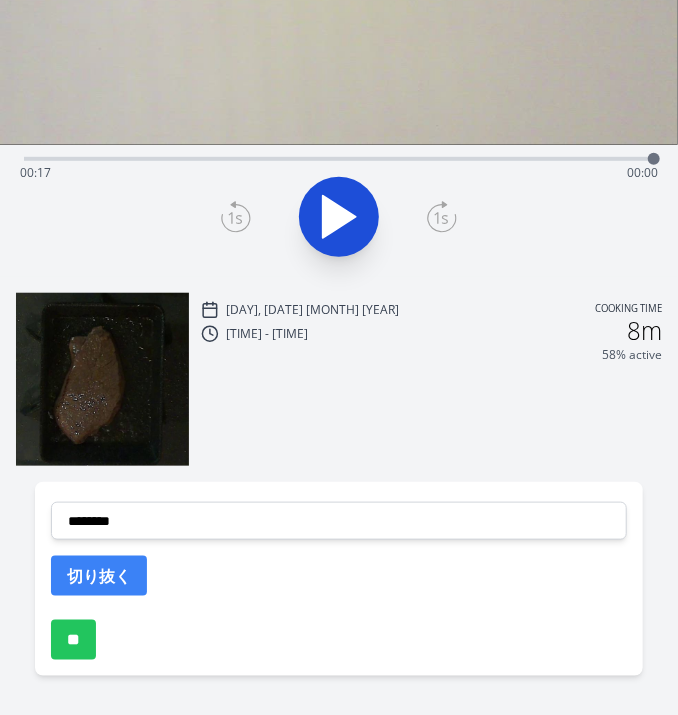 scroll, scrollTop: 299, scrollLeft: 0, axis: vertical 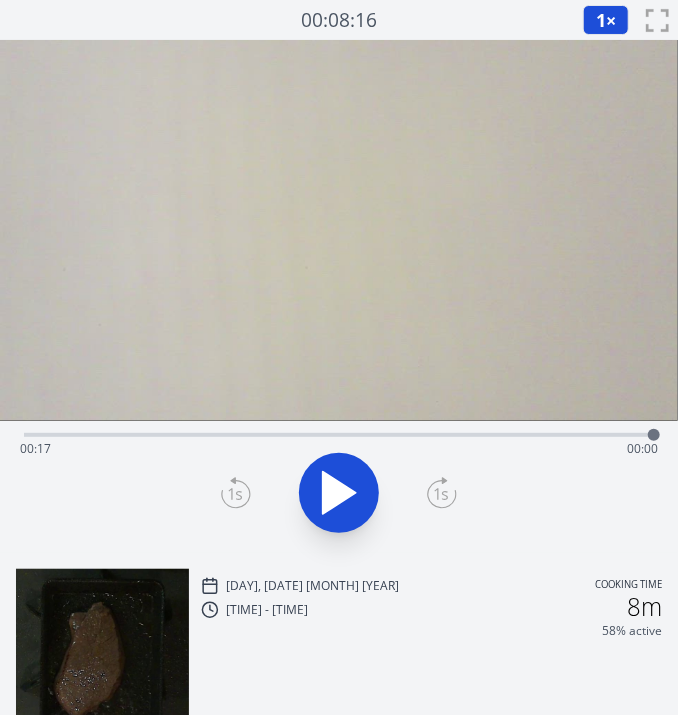 click at bounding box center (339, 493) 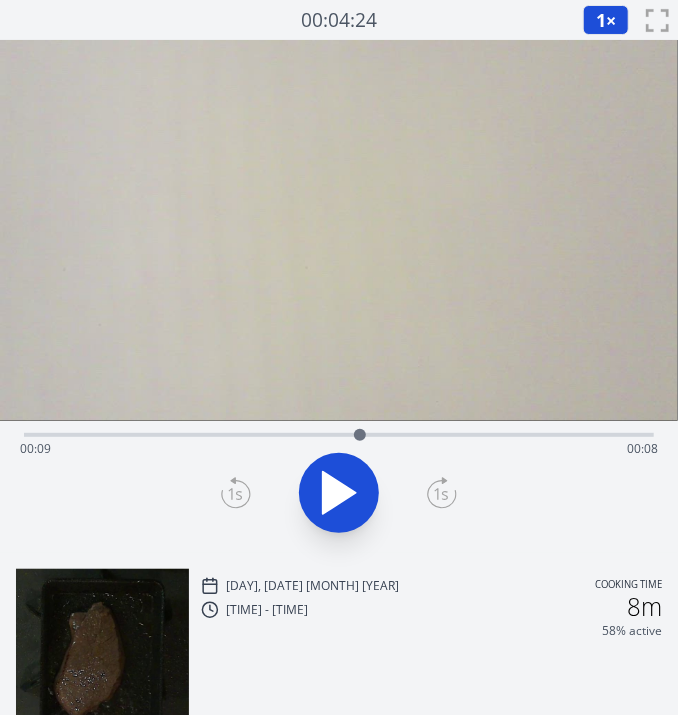 drag, startPoint x: 650, startPoint y: 432, endPoint x: 360, endPoint y: 435, distance: 290.0155 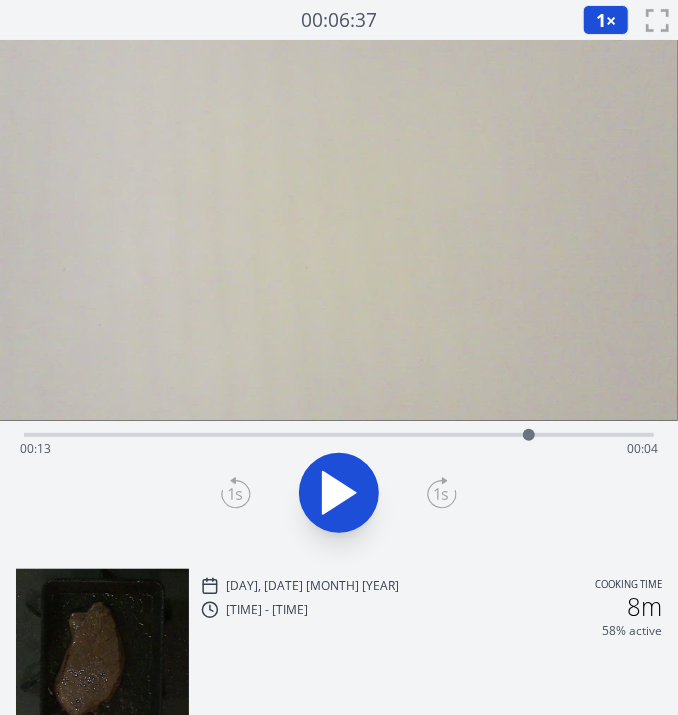 drag, startPoint x: 360, startPoint y: 435, endPoint x: 530, endPoint y: 436, distance: 170.00294 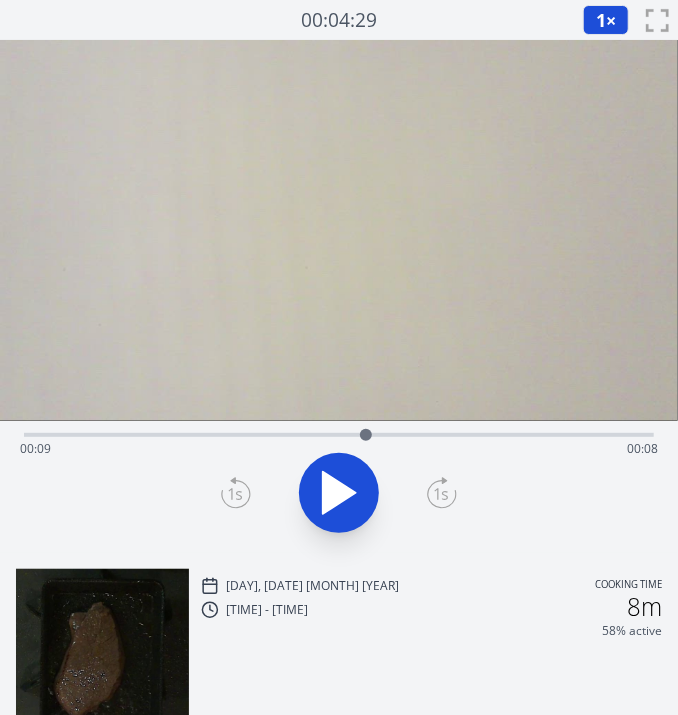 drag, startPoint x: 530, startPoint y: 436, endPoint x: 366, endPoint y: 437, distance: 164.00305 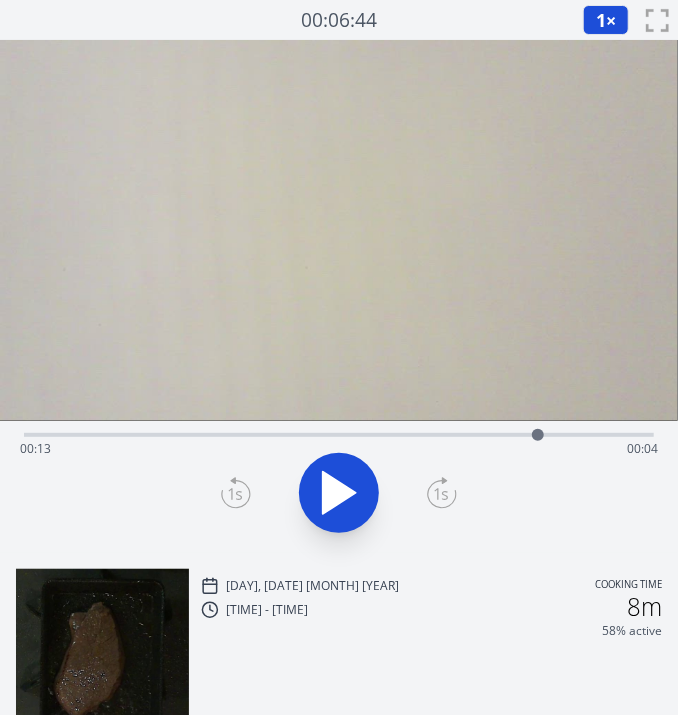 drag, startPoint x: 366, startPoint y: 437, endPoint x: 538, endPoint y: 424, distance: 172.49059 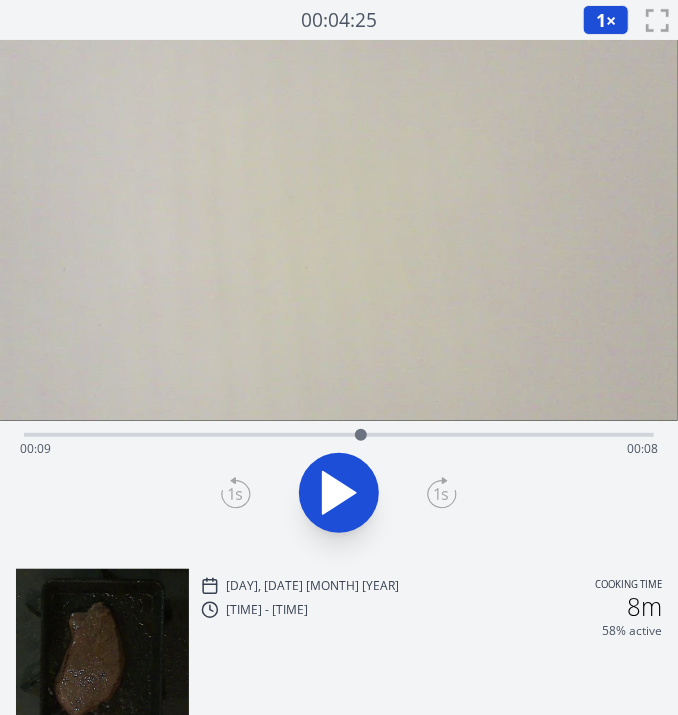 drag, startPoint x: 536, startPoint y: 437, endPoint x: 361, endPoint y: 437, distance: 175 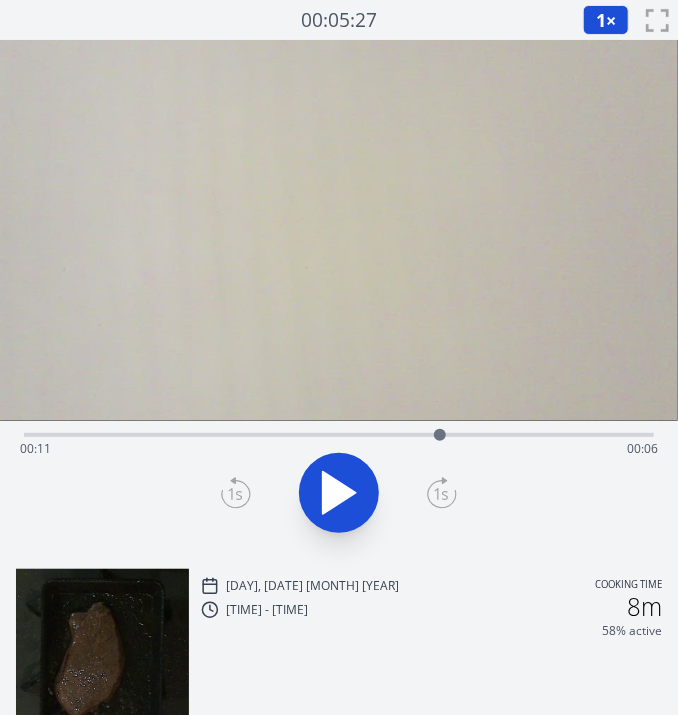 drag, startPoint x: 361, startPoint y: 437, endPoint x: 440, endPoint y: 439, distance: 79.025314 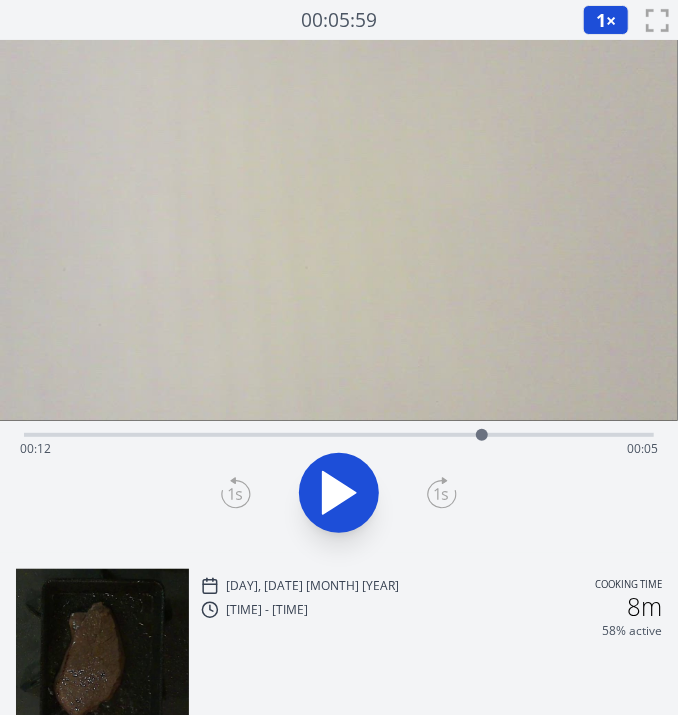 drag, startPoint x: 440, startPoint y: 439, endPoint x: 484, endPoint y: 440, distance: 44.011364 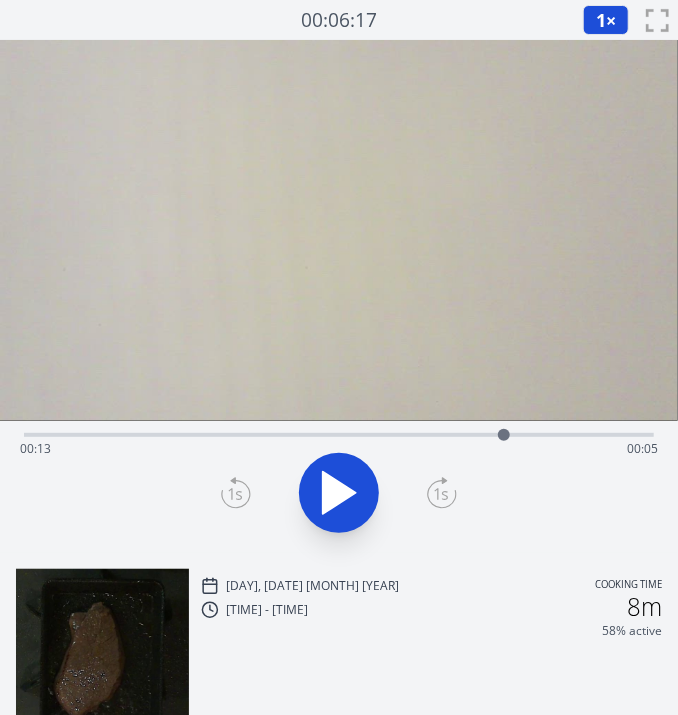 drag, startPoint x: 484, startPoint y: 440, endPoint x: 504, endPoint y: 440, distance: 20 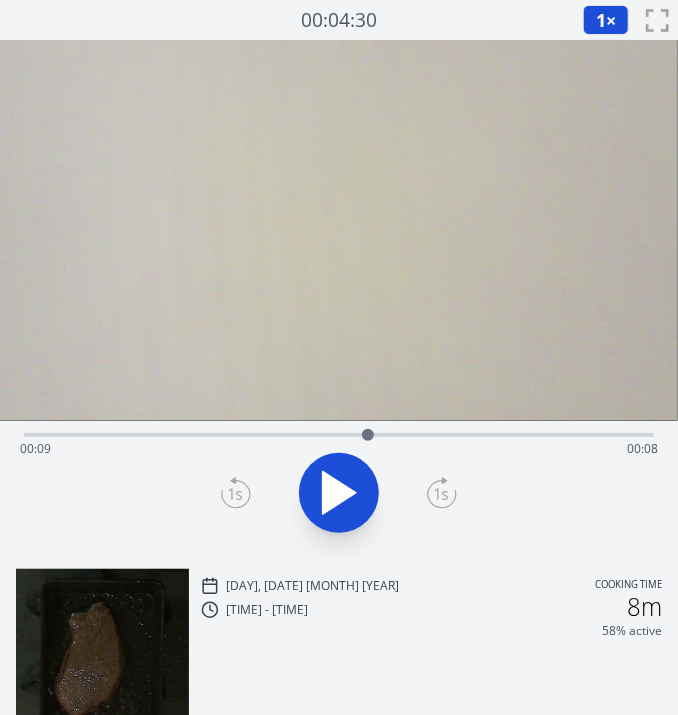 drag, startPoint x: 510, startPoint y: 437, endPoint x: 368, endPoint y: 436, distance: 142.00352 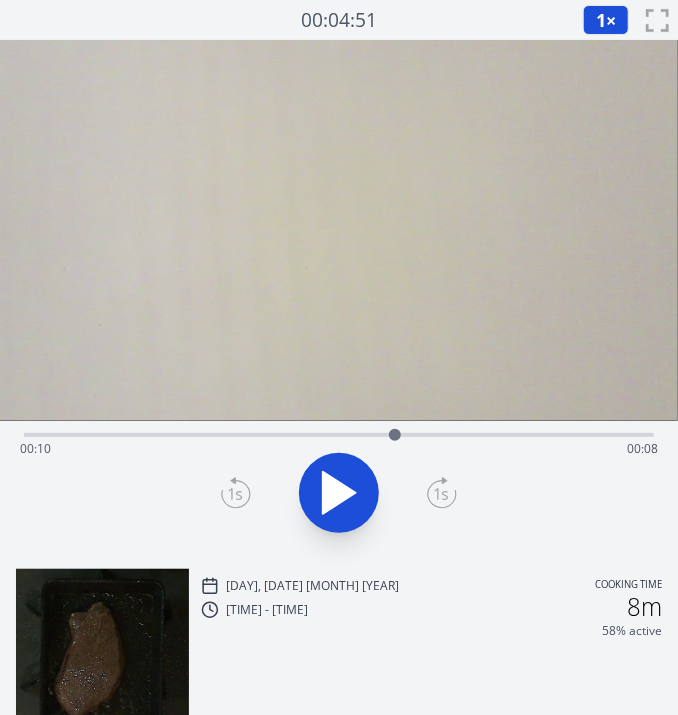drag, startPoint x: 368, startPoint y: 436, endPoint x: 395, endPoint y: 438, distance: 27.073973 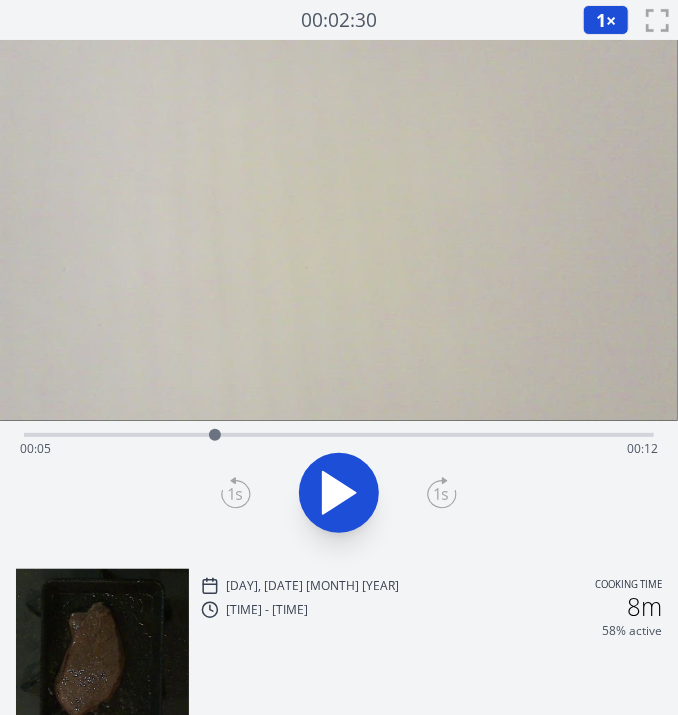 drag, startPoint x: 395, startPoint y: 440, endPoint x: 215, endPoint y: 438, distance: 180.01111 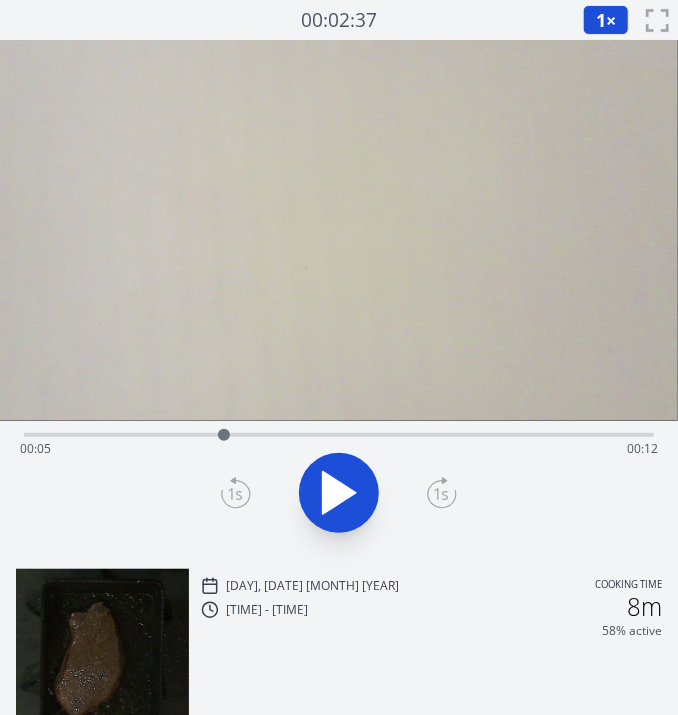 click at bounding box center (224, 435) 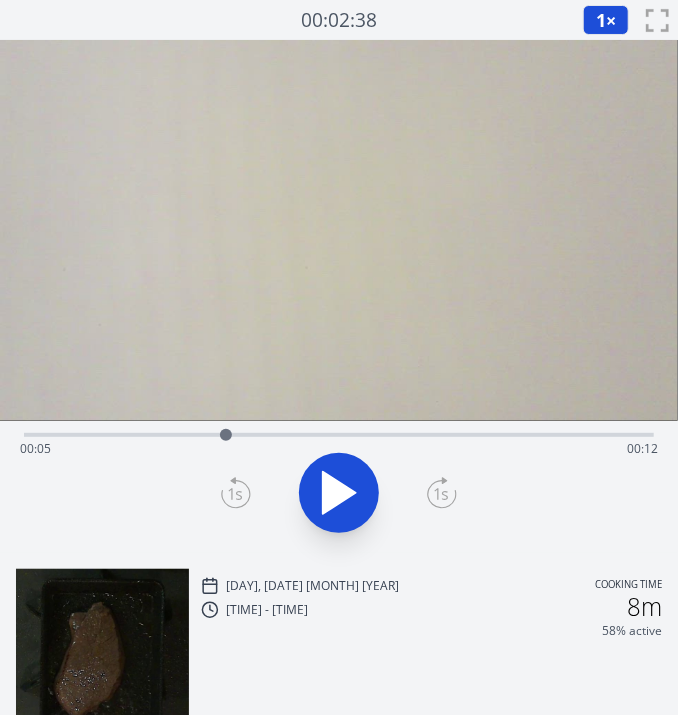 click at bounding box center (226, 435) 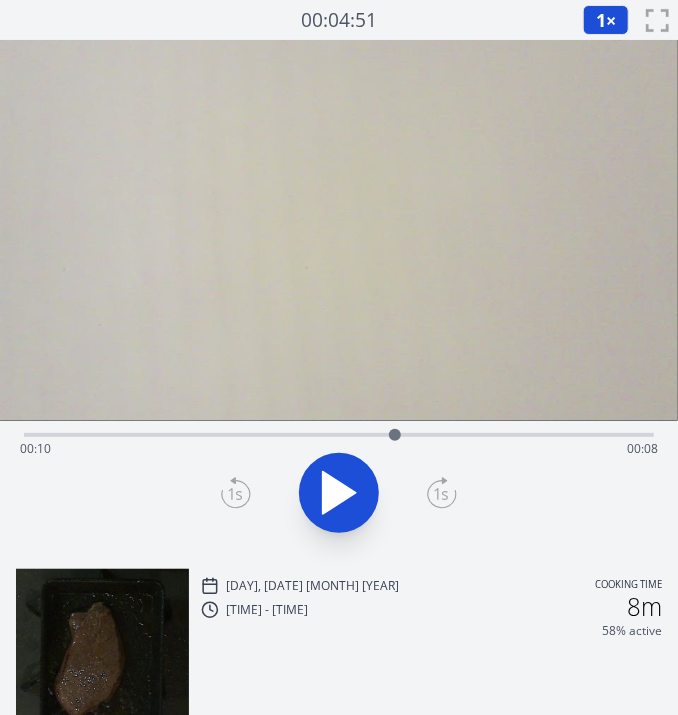 drag, startPoint x: 226, startPoint y: 443, endPoint x: 395, endPoint y: 433, distance: 169.2956 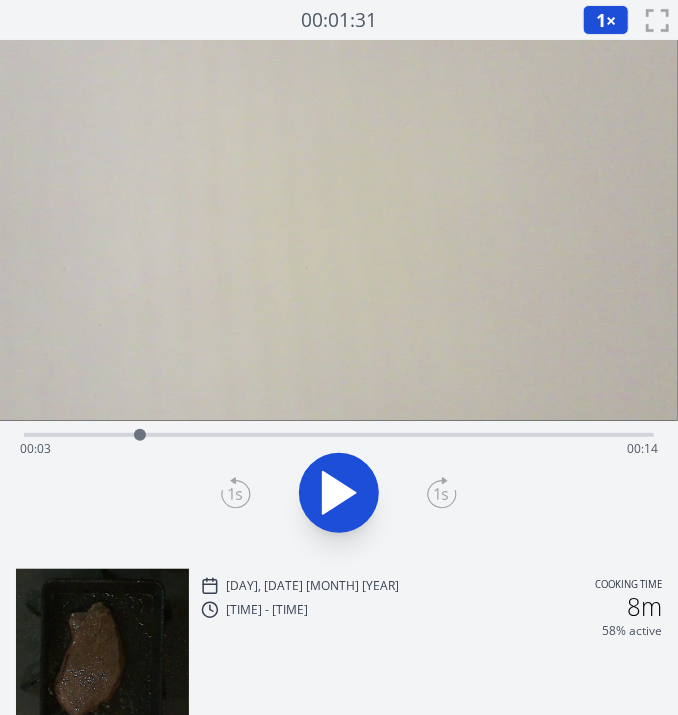 drag, startPoint x: 393, startPoint y: 435, endPoint x: 141, endPoint y: 442, distance: 252.0972 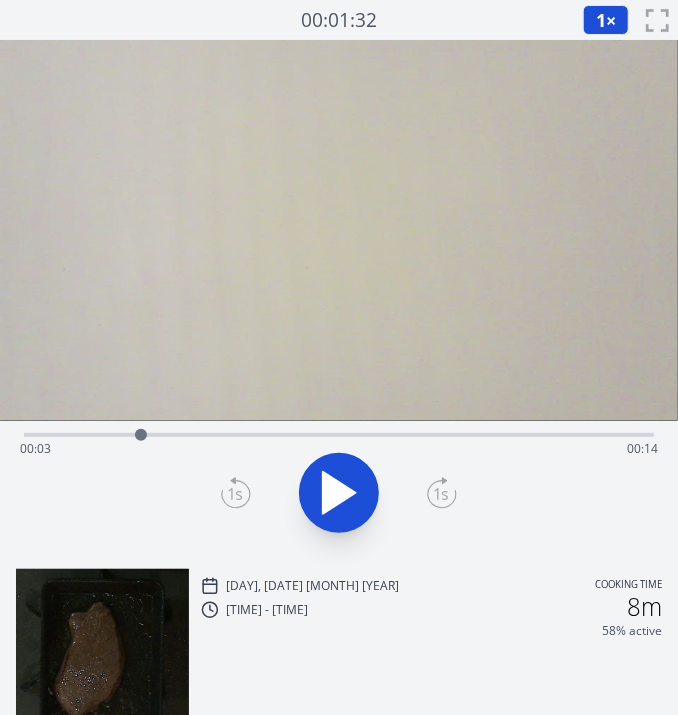 click 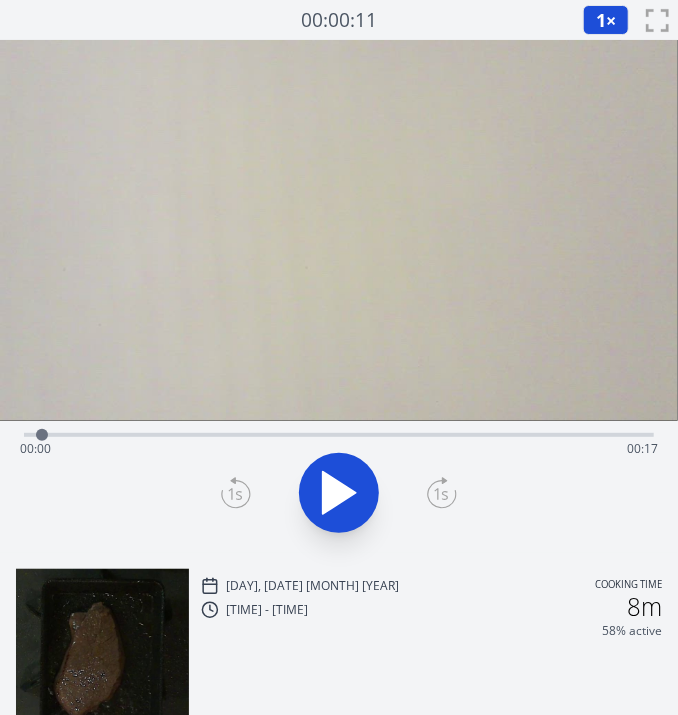 drag, startPoint x: 209, startPoint y: 439, endPoint x: 51, endPoint y: 443, distance: 158.05063 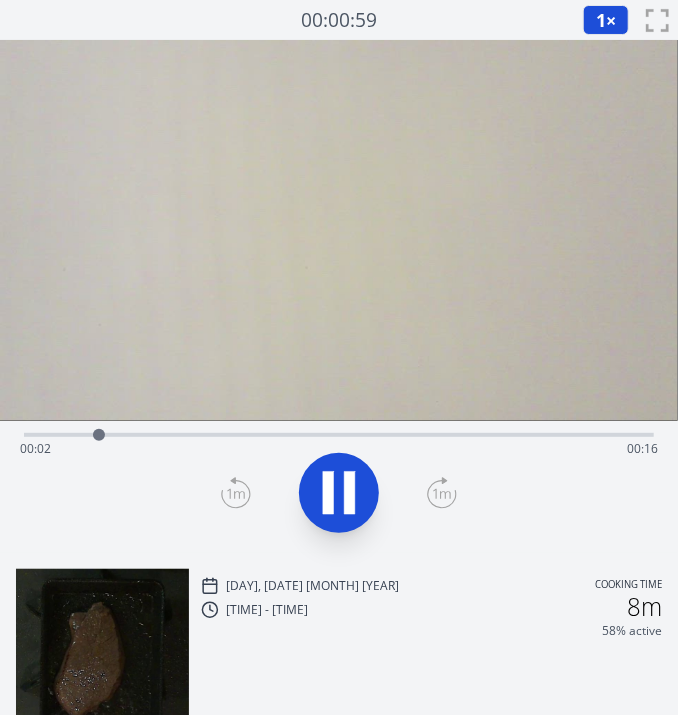 click 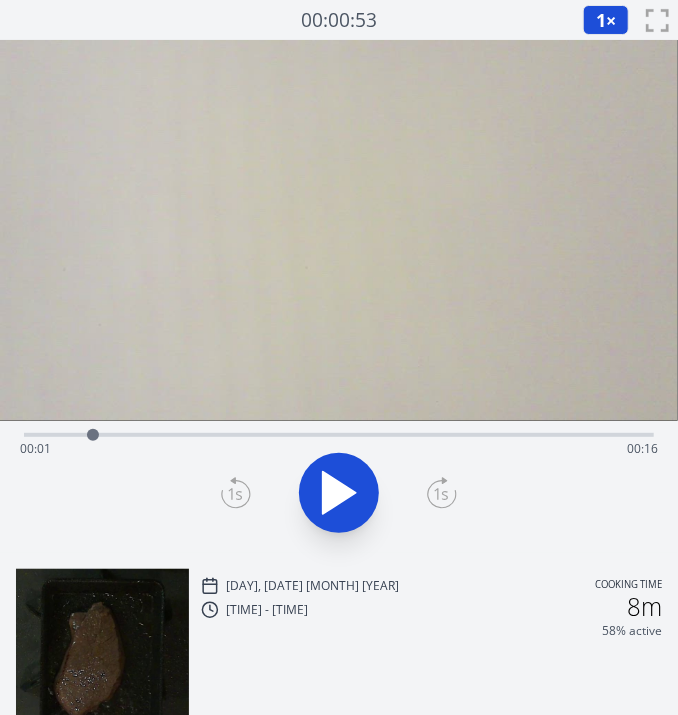 drag, startPoint x: 110, startPoint y: 428, endPoint x: 93, endPoint y: 437, distance: 19.235384 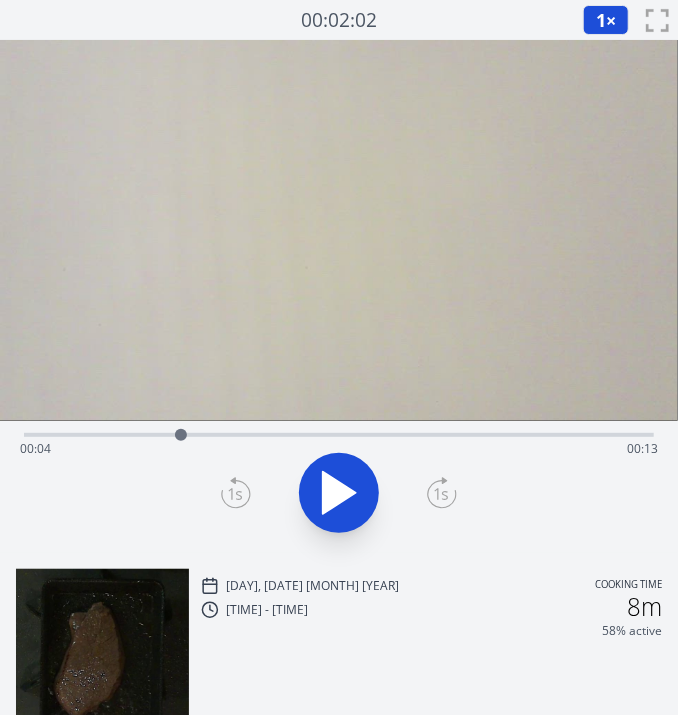 drag, startPoint x: 91, startPoint y: 436, endPoint x: 182, endPoint y: 430, distance: 91.197586 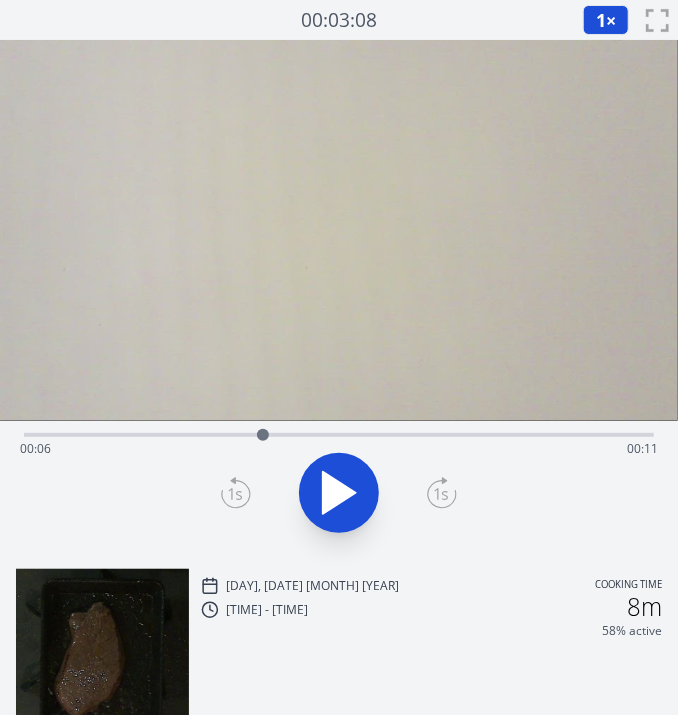 drag, startPoint x: 185, startPoint y: 431, endPoint x: 263, endPoint y: 432, distance: 78.00641 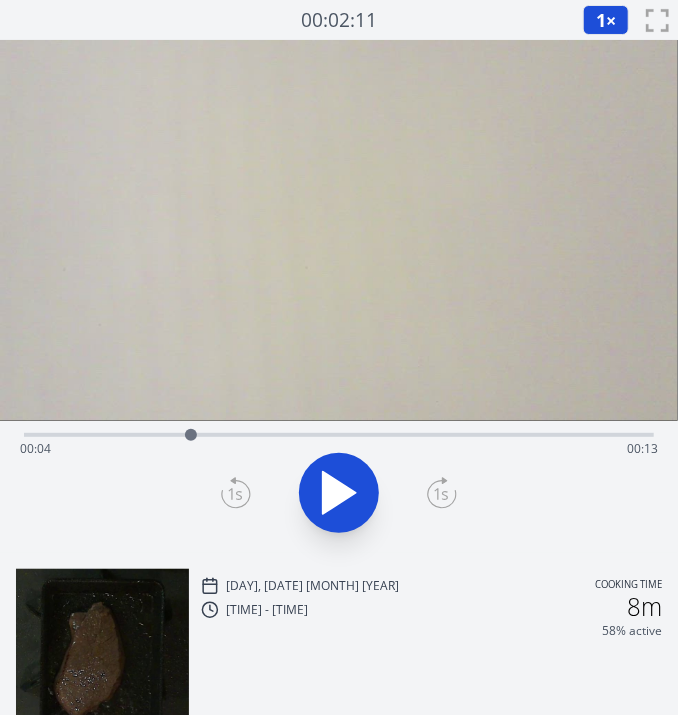 drag, startPoint x: 259, startPoint y: 436, endPoint x: 191, endPoint y: 432, distance: 68.117546 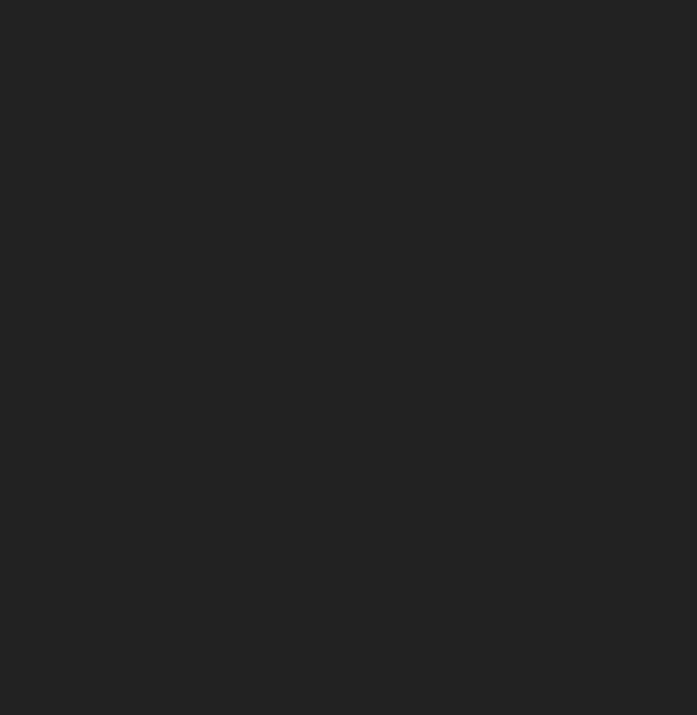 scroll, scrollTop: 0, scrollLeft: 0, axis: both 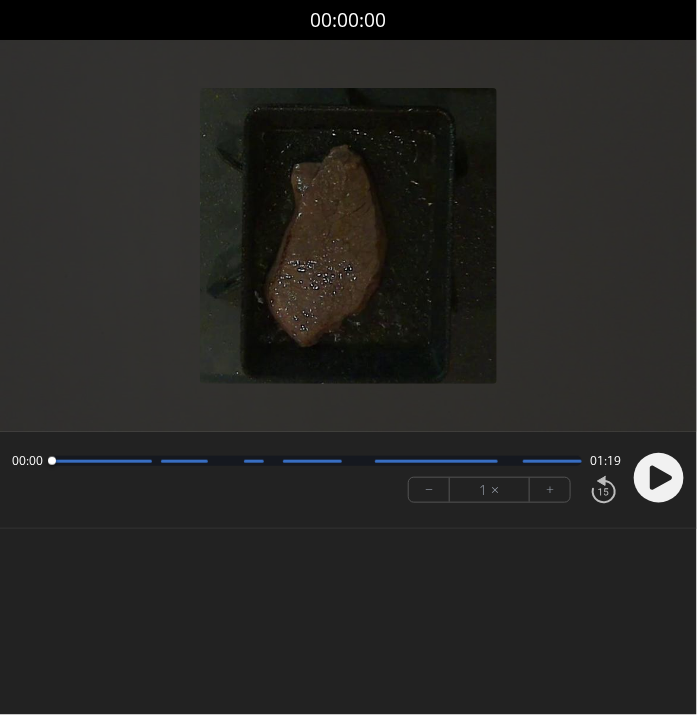 click 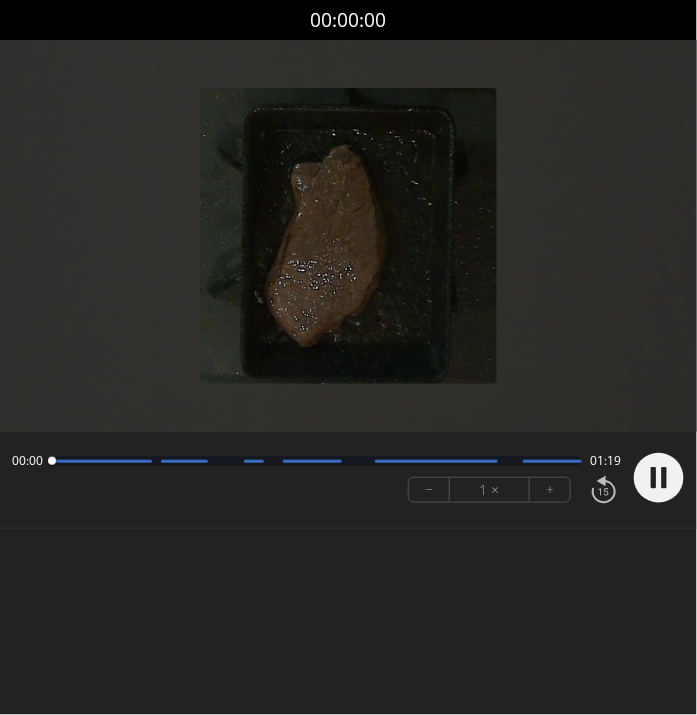 click 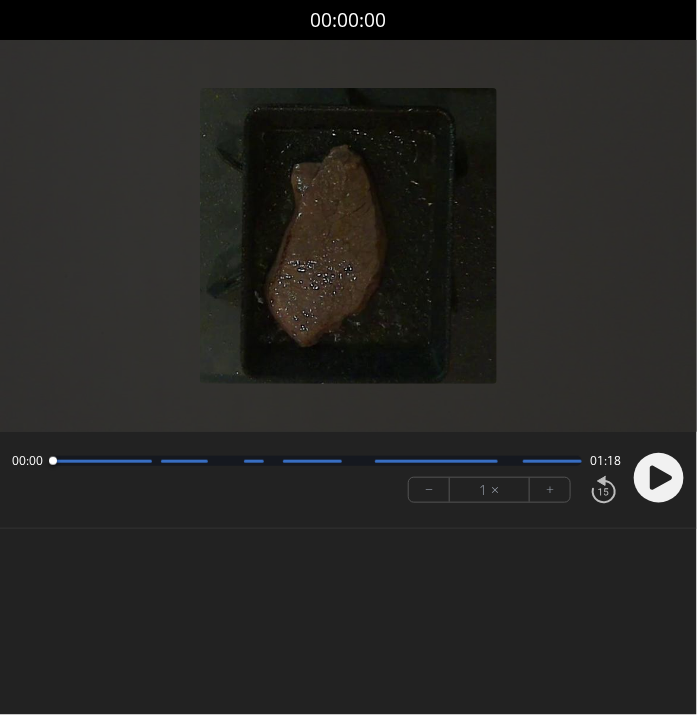 click 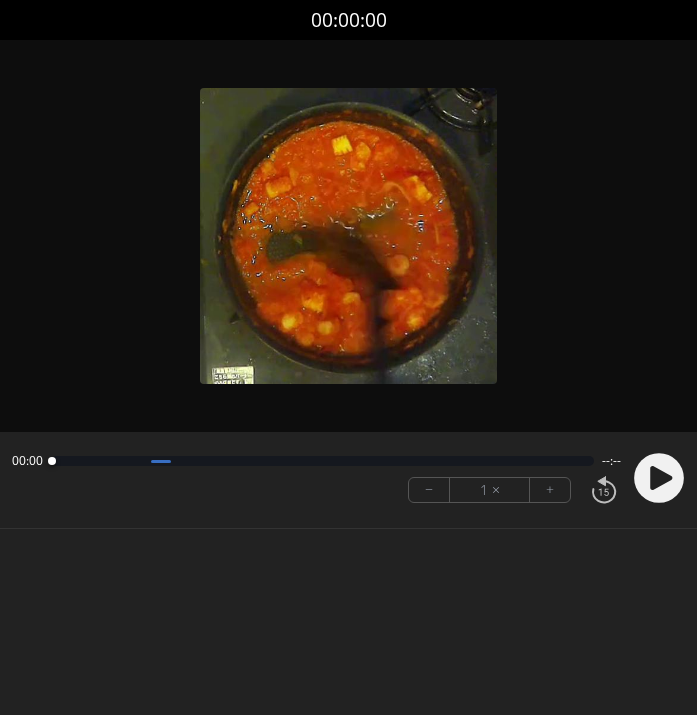 scroll, scrollTop: 0, scrollLeft: 0, axis: both 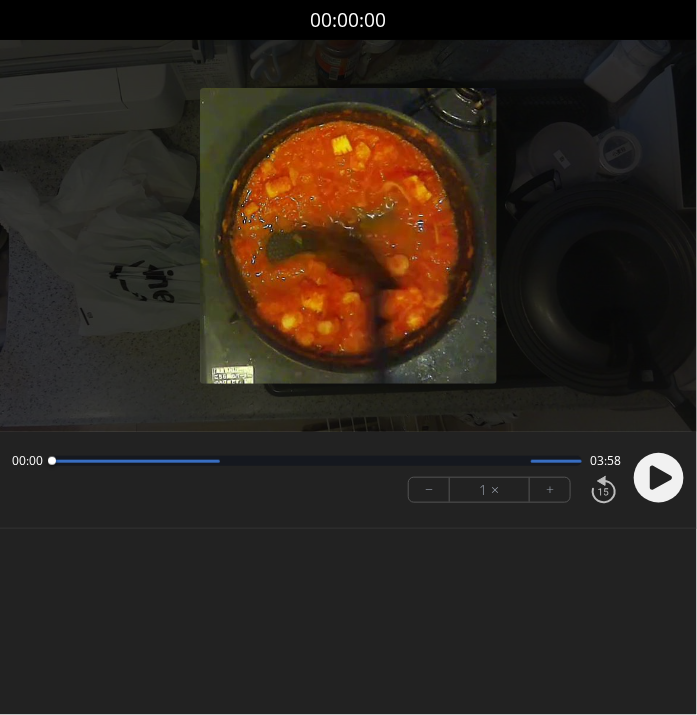 click 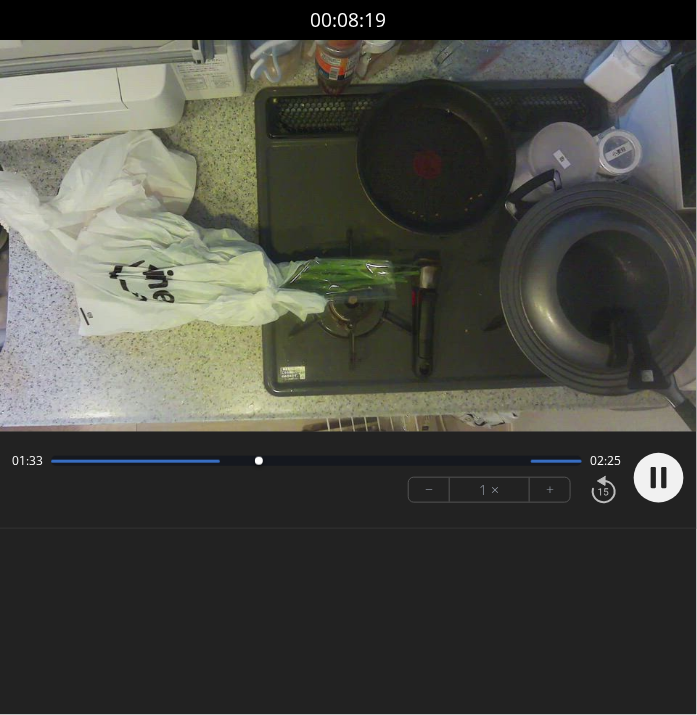click at bounding box center (348, 236) 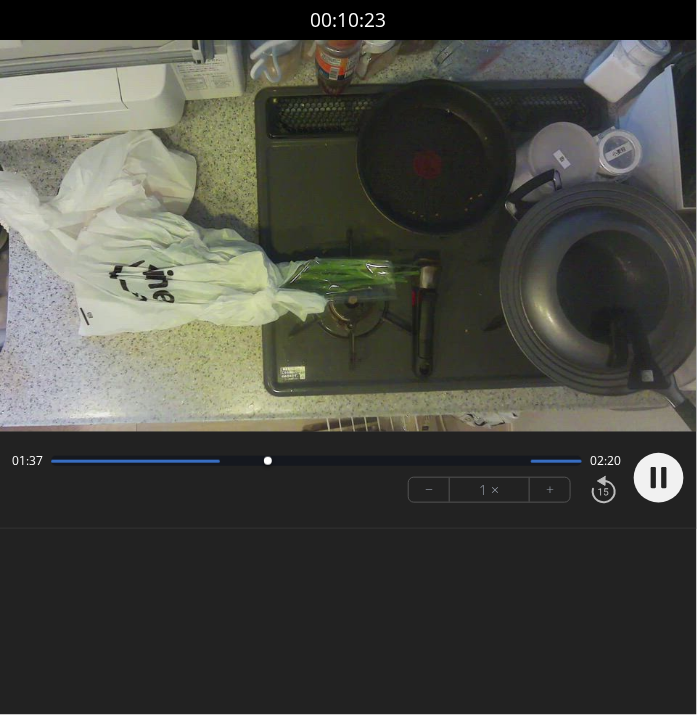 click on "+" at bounding box center (550, 490) 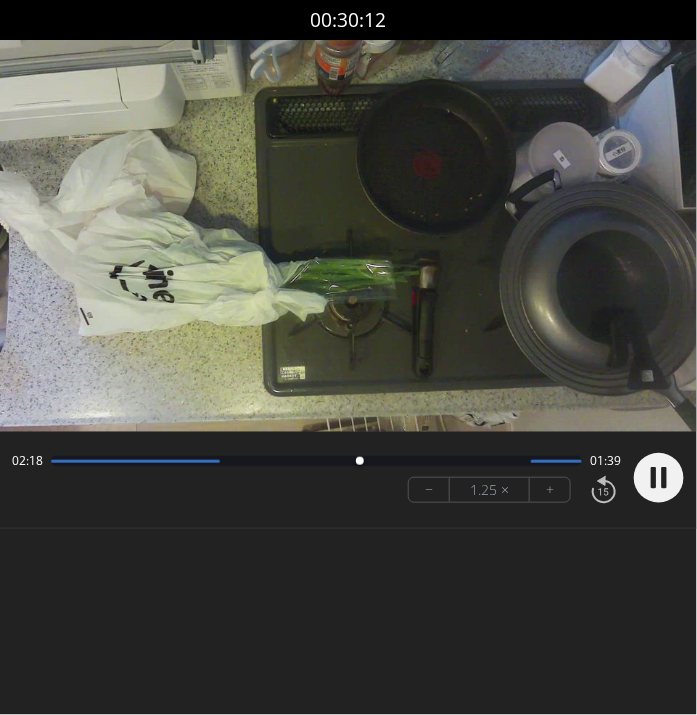 click on "−" at bounding box center [429, 490] 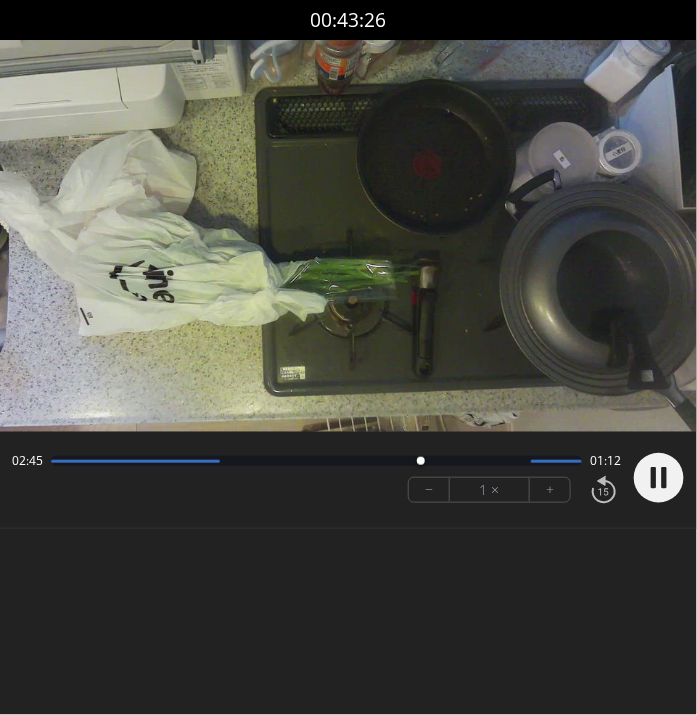 click on "+" at bounding box center (550, 490) 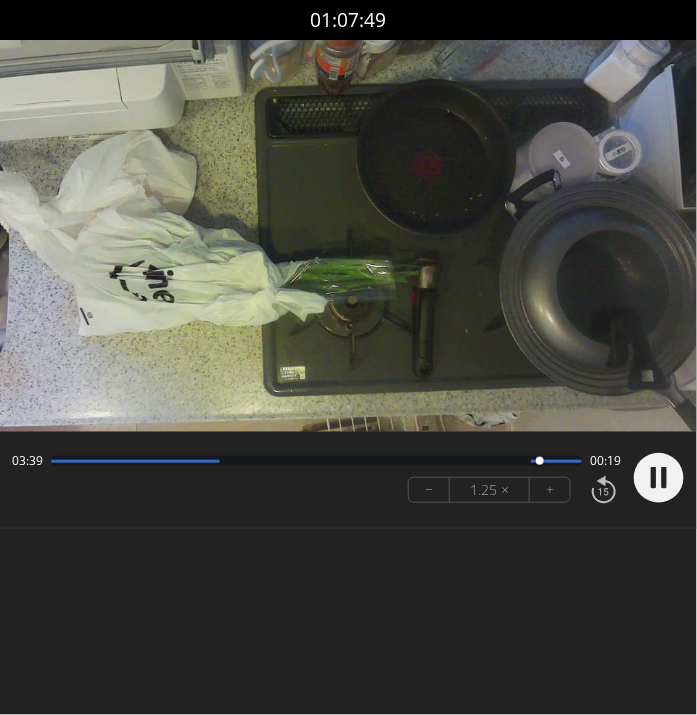 click on "Permission to record audio We need to use the microphone to record your voiceover for coaching. Tap Settings > Privacy > App Permissions > Microphone > turn on permission for your internet browser (e.g. Chrome) Permission to record audio We need to use the microphone to record your voiceover for coaching. Open Settings Permission to record audio We need to use the microphone to record your voiceover for coaching. Go to Settings or Preferences and give permission for moment to use the microphone" at bounding box center (348, 307) 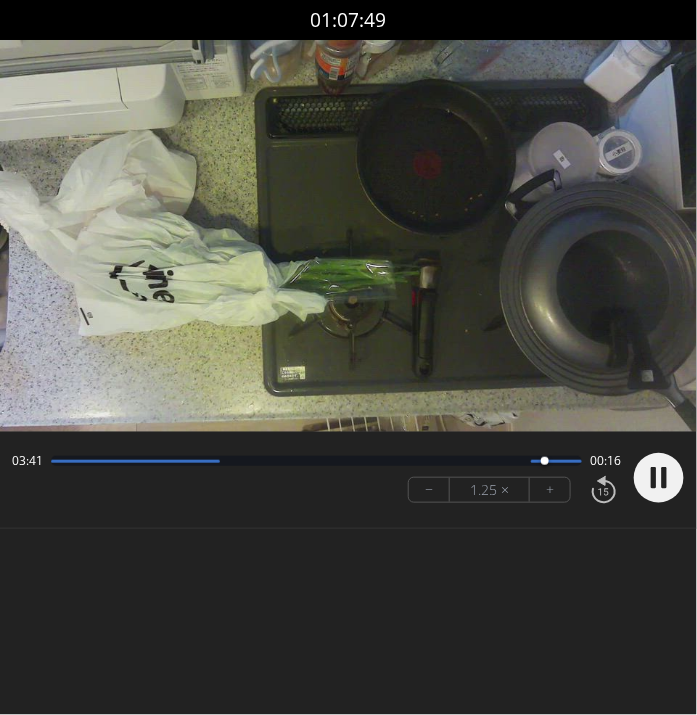 click on "+" at bounding box center [550, 490] 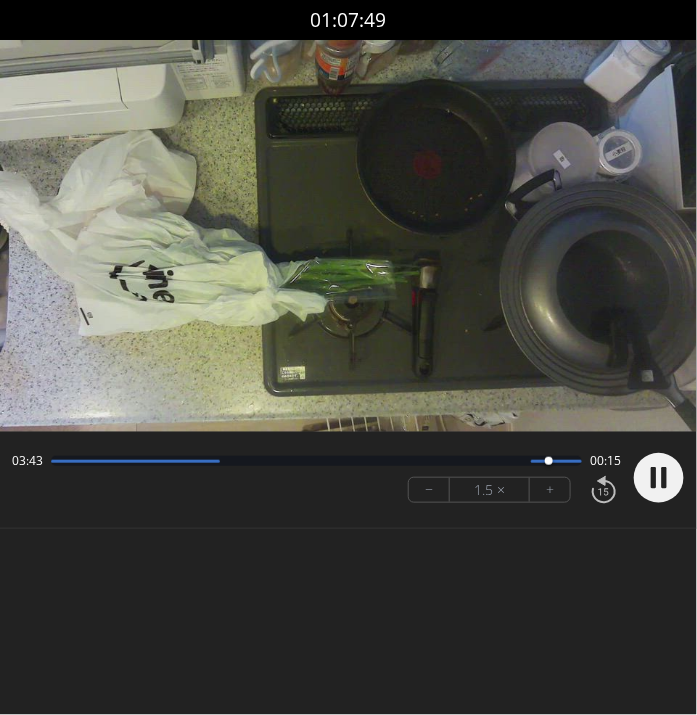 click on "+" at bounding box center [550, 490] 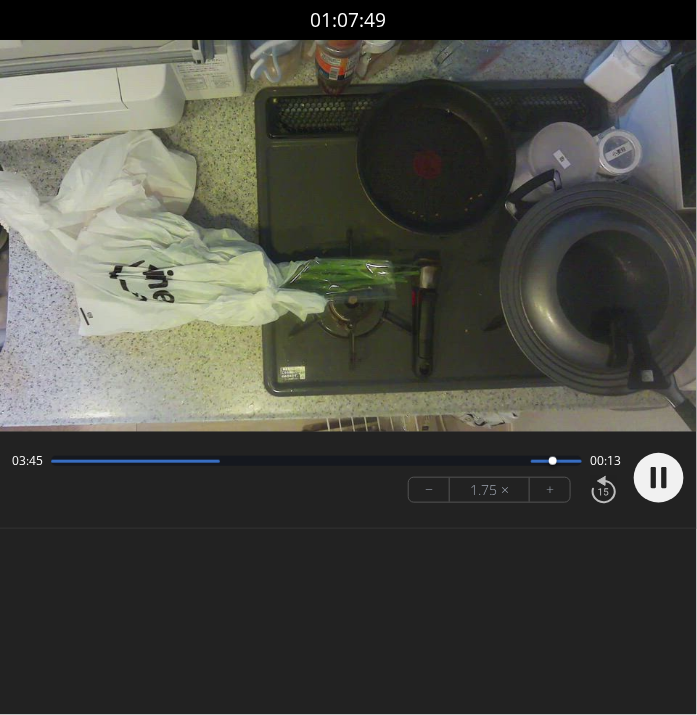 click on "+" at bounding box center (550, 490) 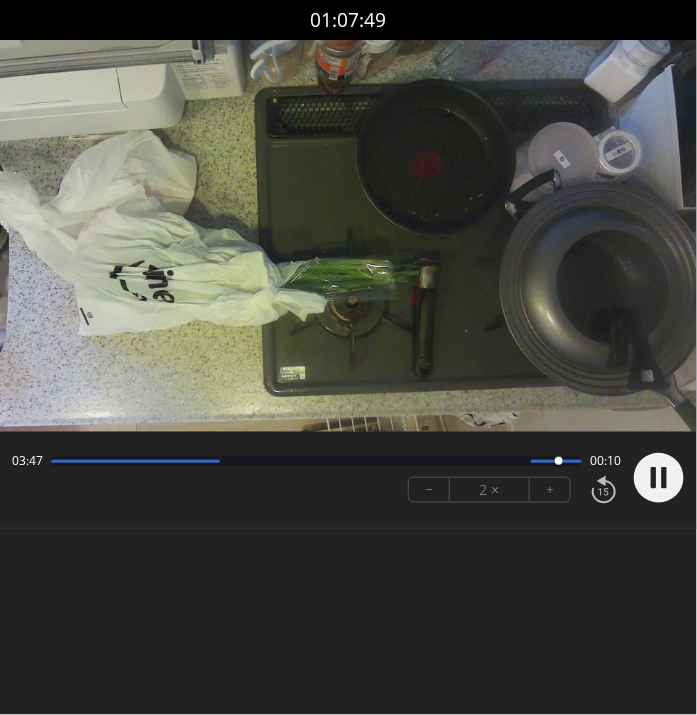 click on "−" at bounding box center [429, 490] 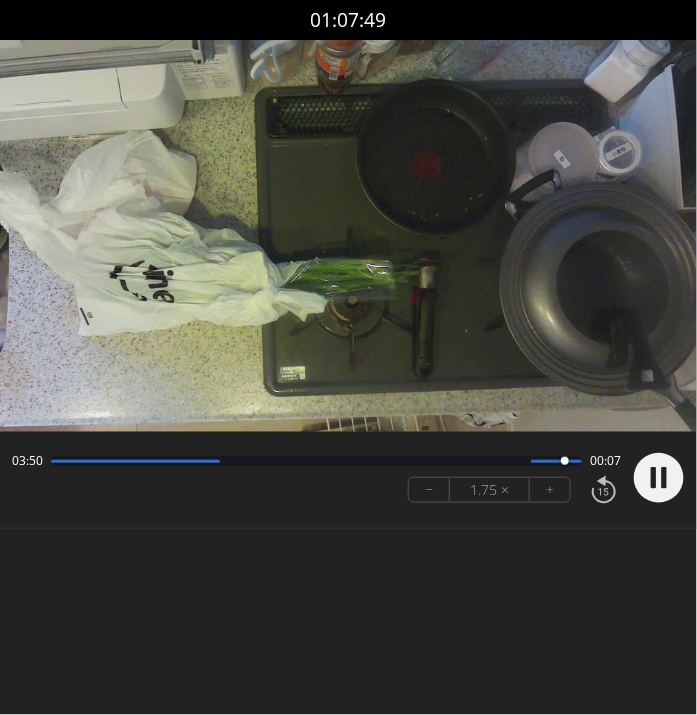 click on "+" at bounding box center (550, 490) 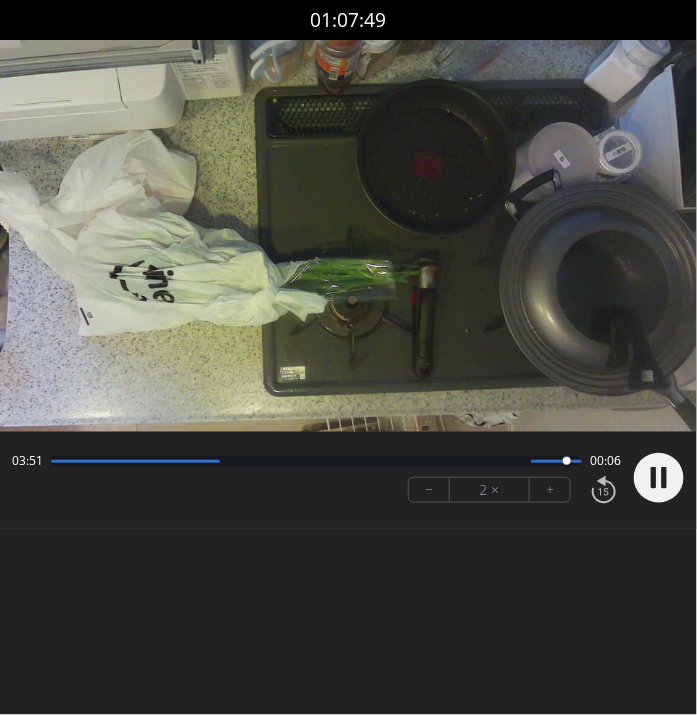 click on "+" at bounding box center (550, 490) 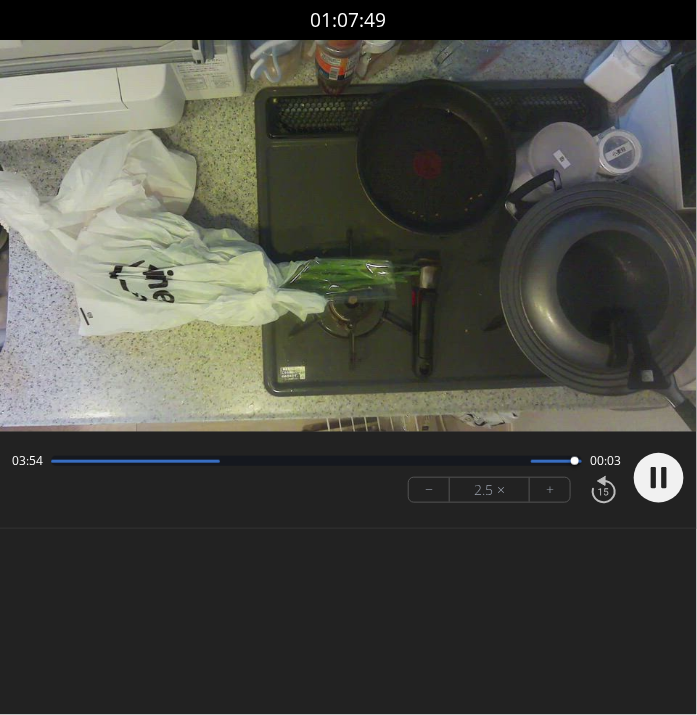 click on "+" at bounding box center [550, 490] 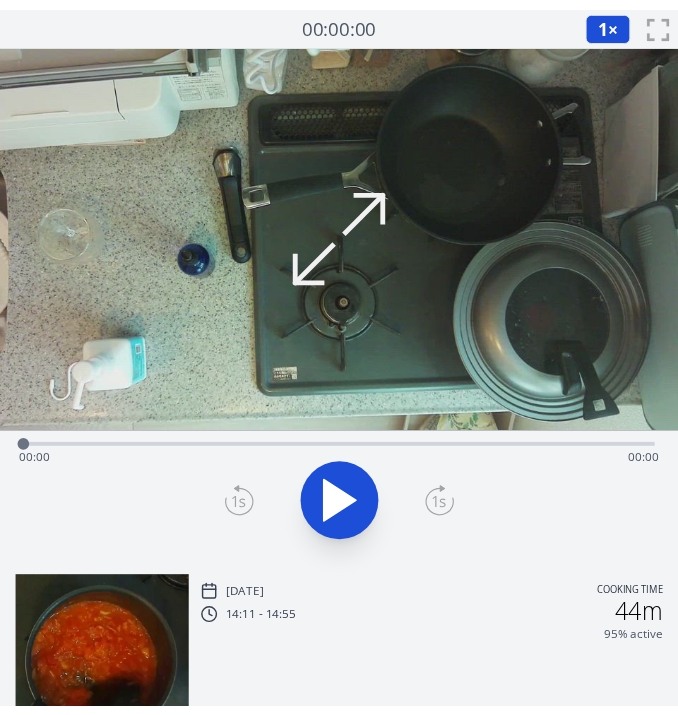 scroll, scrollTop: 0, scrollLeft: 0, axis: both 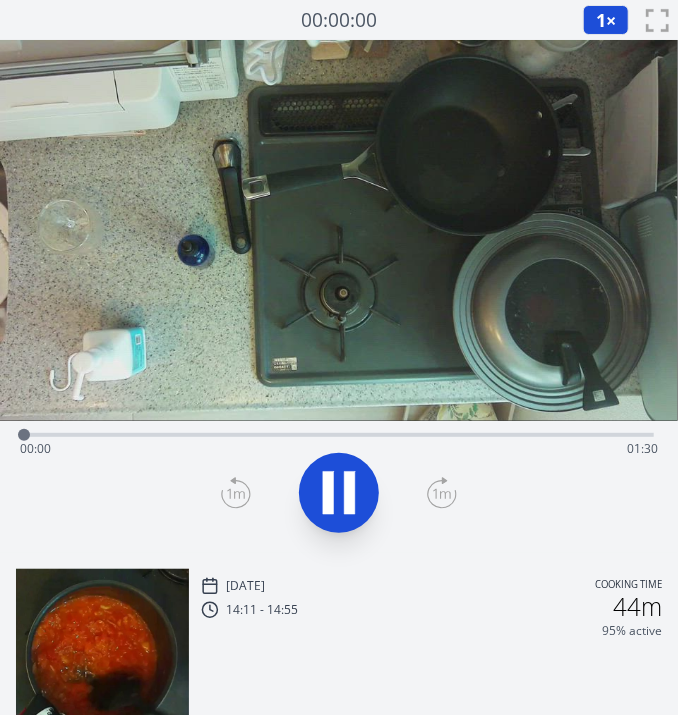 click 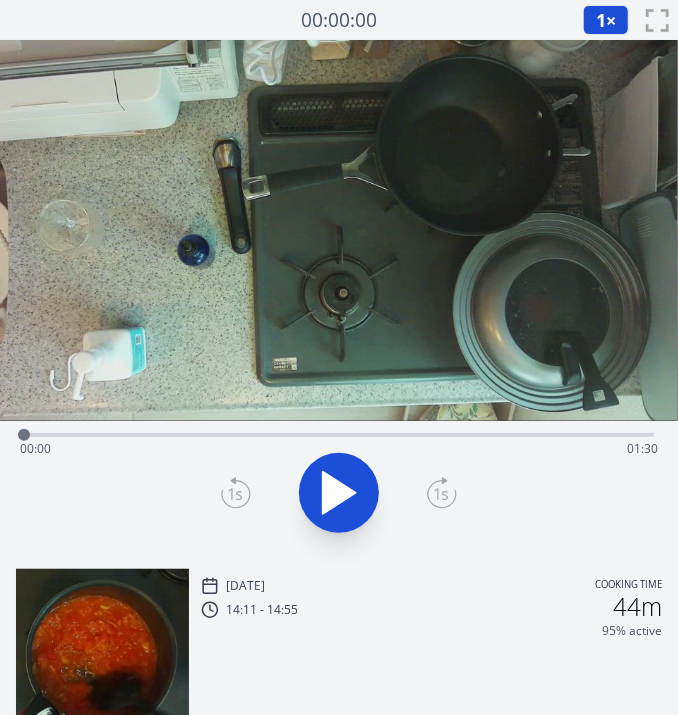 click 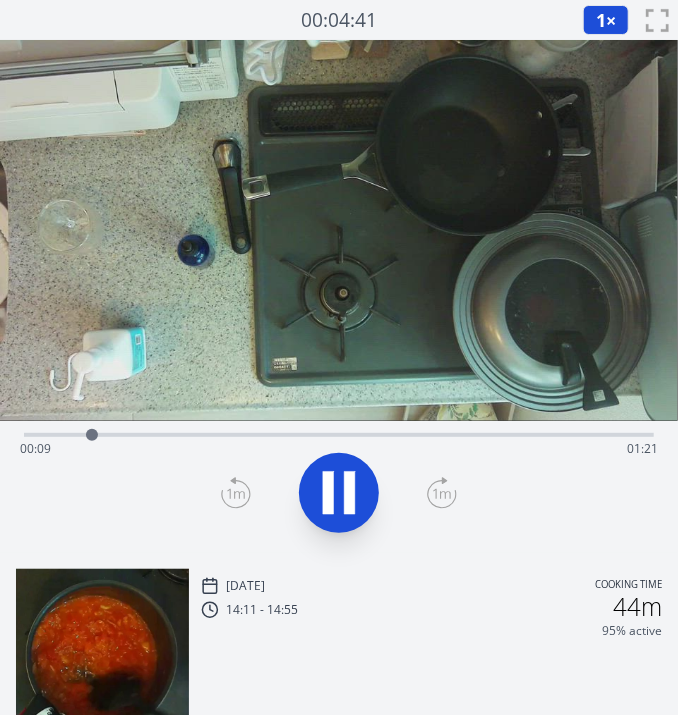 click at bounding box center [339, 230] 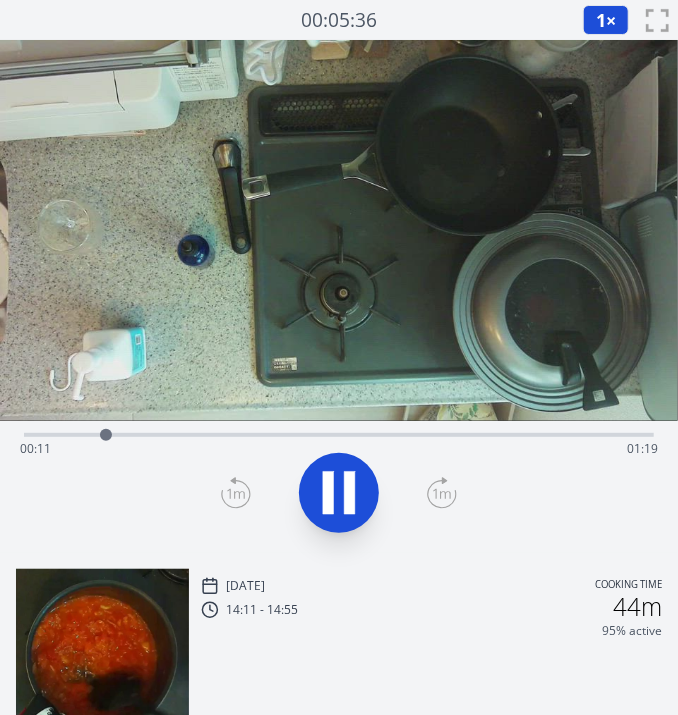 click on "1" at bounding box center (601, 20) 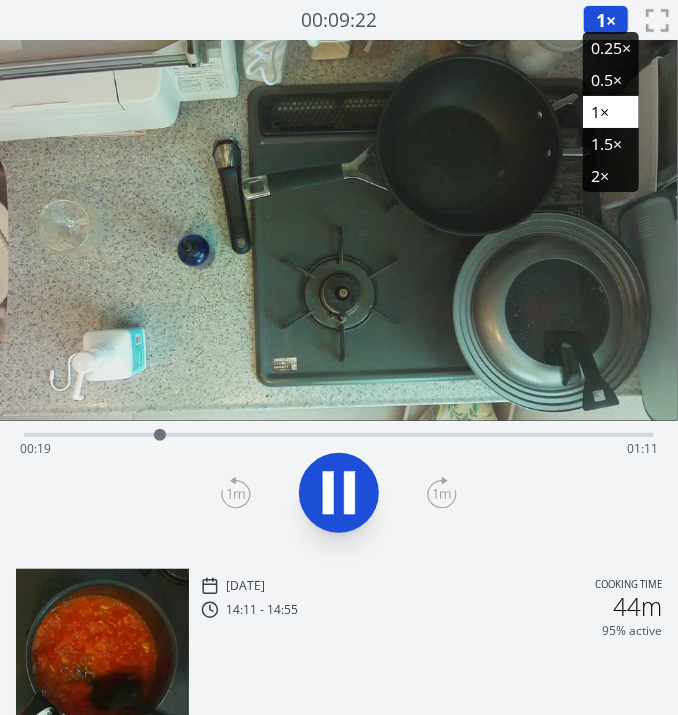 click 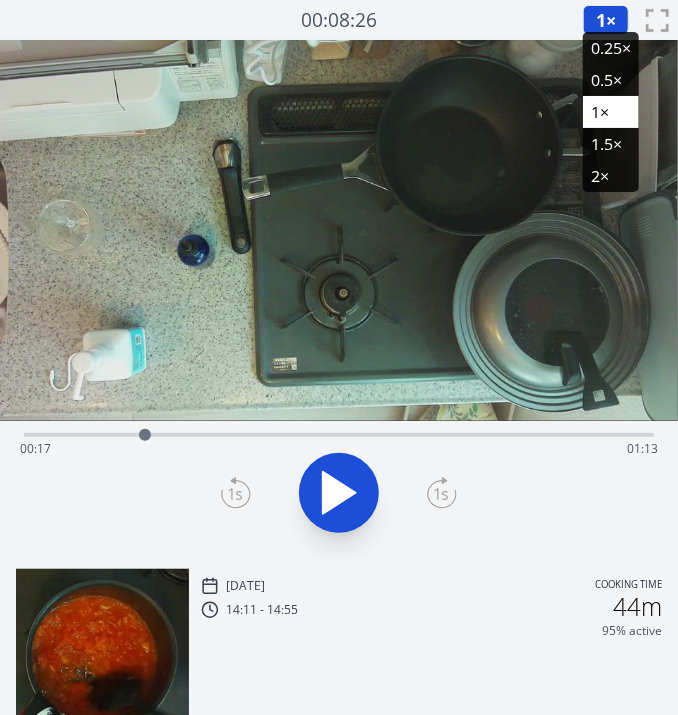 drag, startPoint x: 160, startPoint y: 431, endPoint x: 145, endPoint y: 434, distance: 15.297058 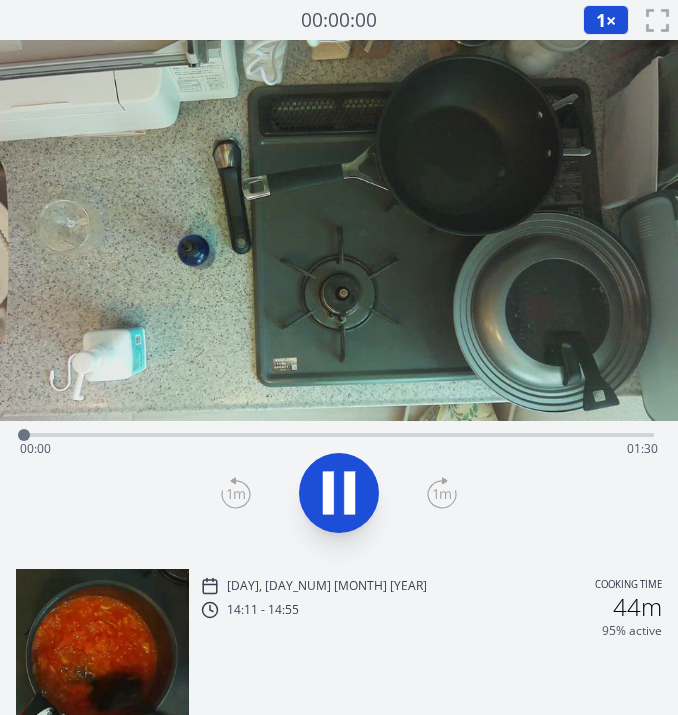 scroll, scrollTop: 0, scrollLeft: 0, axis: both 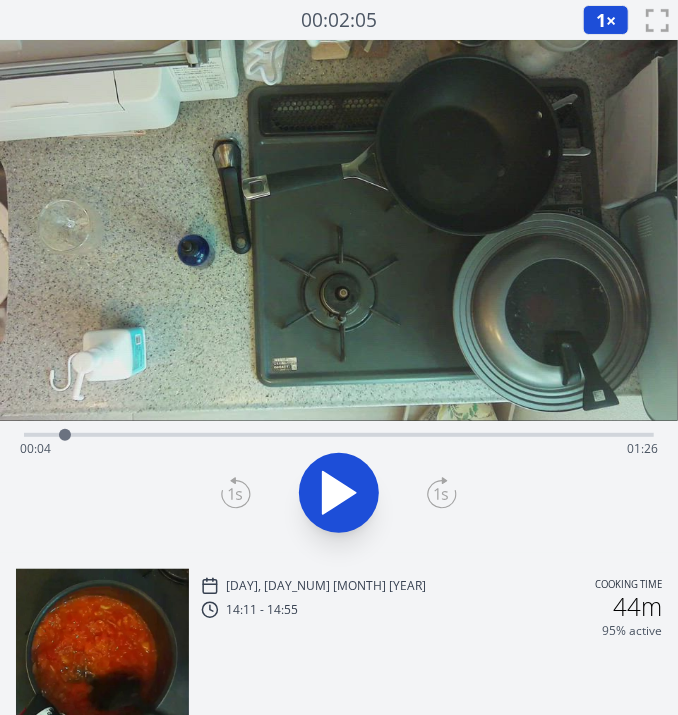 drag, startPoint x: 49, startPoint y: 434, endPoint x: 74, endPoint y: 441, distance: 25.96151 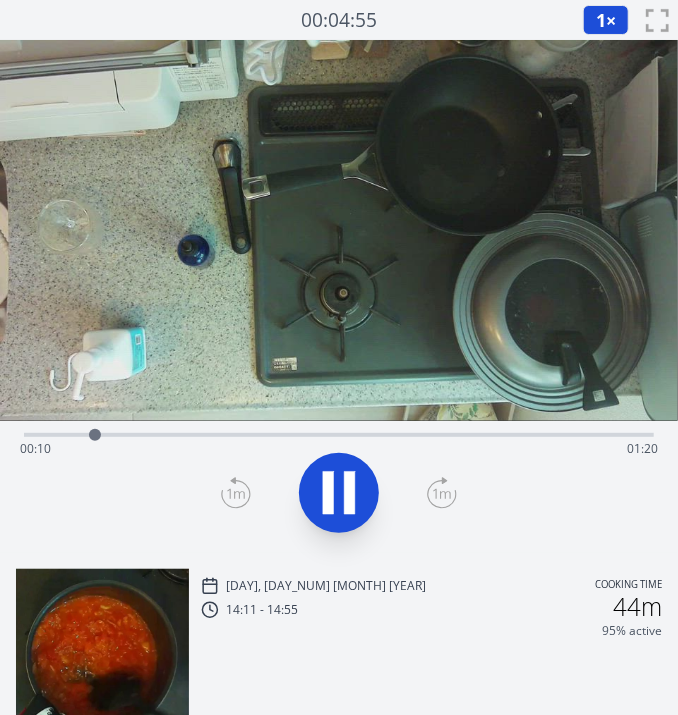 click on "1 ×" at bounding box center [606, 20] 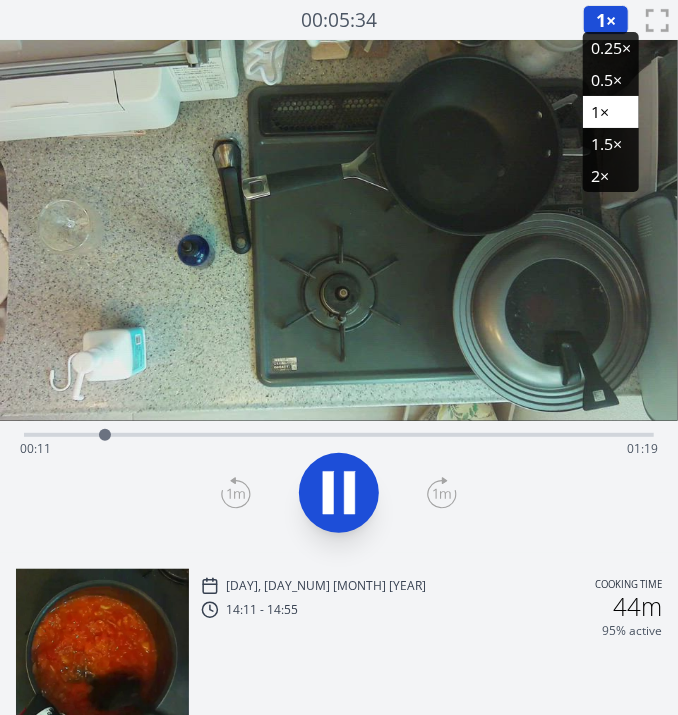 click on "1.5×" at bounding box center (611, 144) 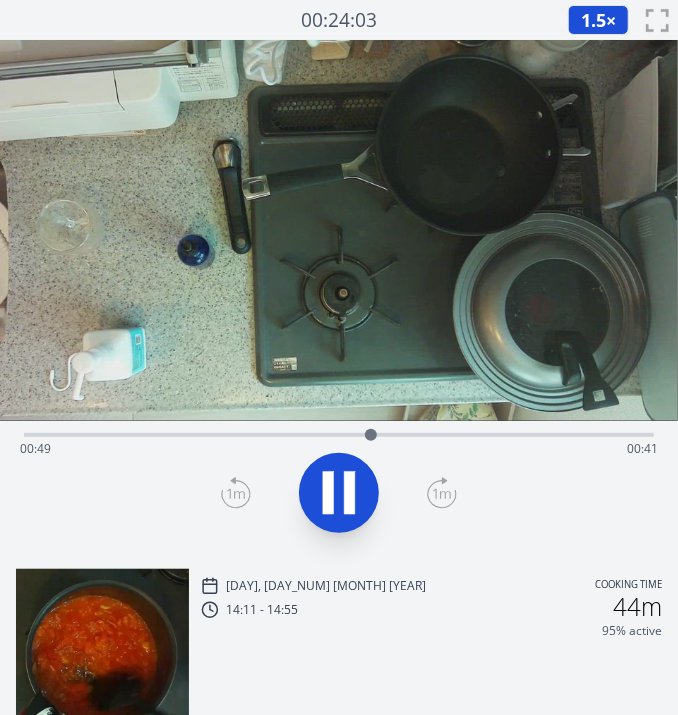 click on "1.5" at bounding box center (593, 20) 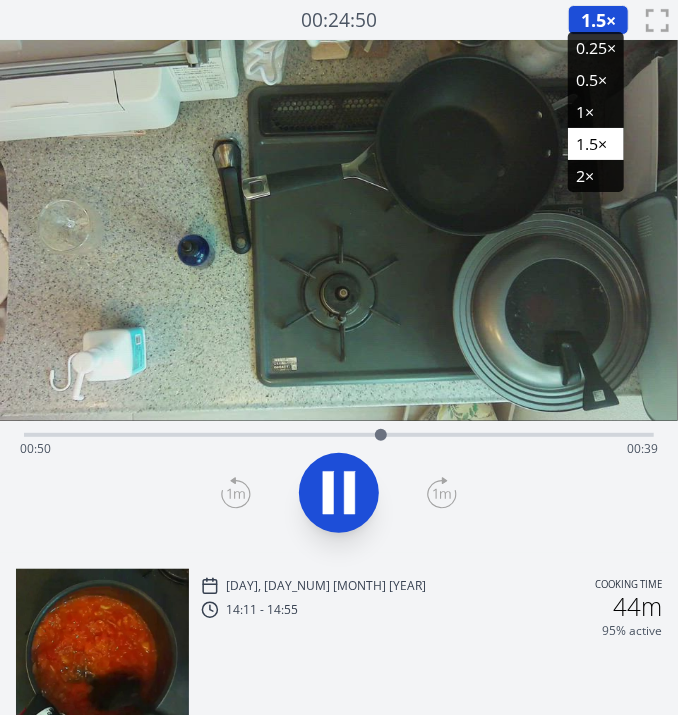click on "2×" at bounding box center (596, 176) 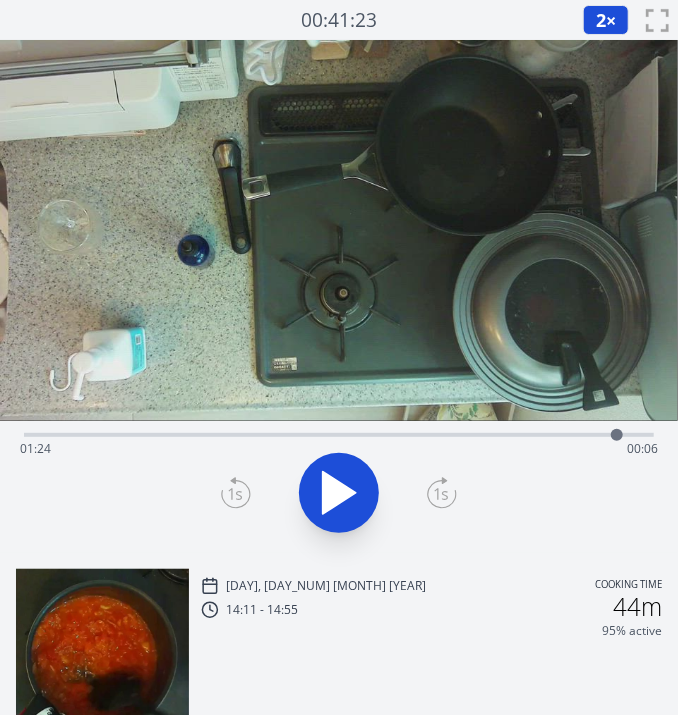 drag, startPoint x: 457, startPoint y: 431, endPoint x: 619, endPoint y: 437, distance: 162.11107 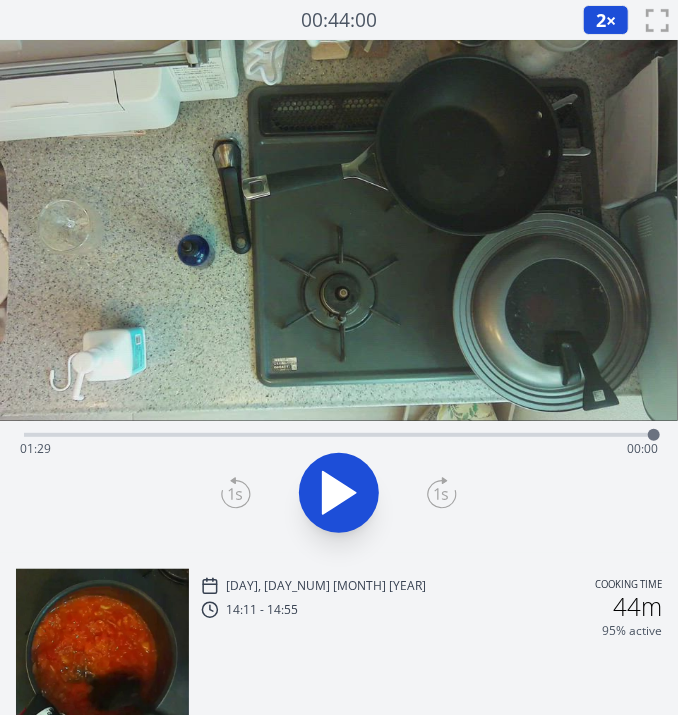 click on "Sun, 27th Jul 2025
Cooking time
14:11
- 14:55
44m
95% active" at bounding box center [339, 647] 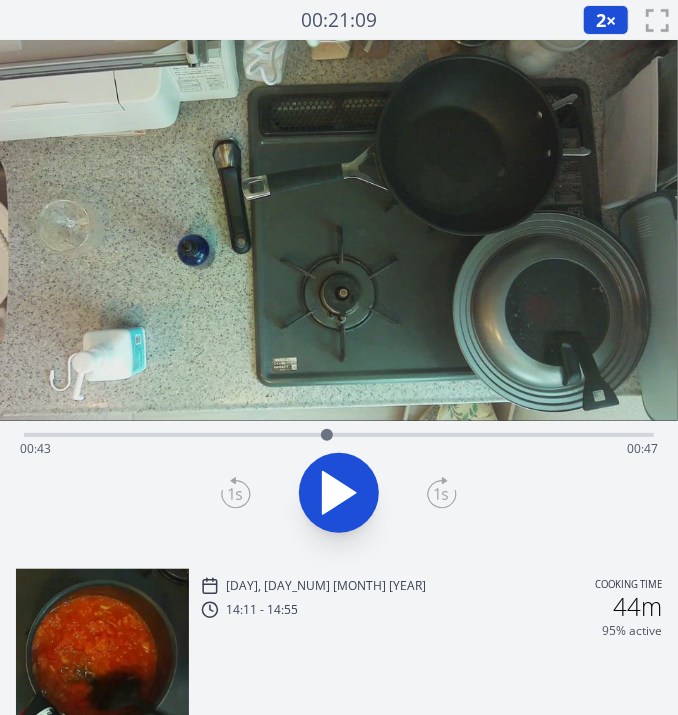 drag, startPoint x: 646, startPoint y: 442, endPoint x: 327, endPoint y: 419, distance: 319.82806 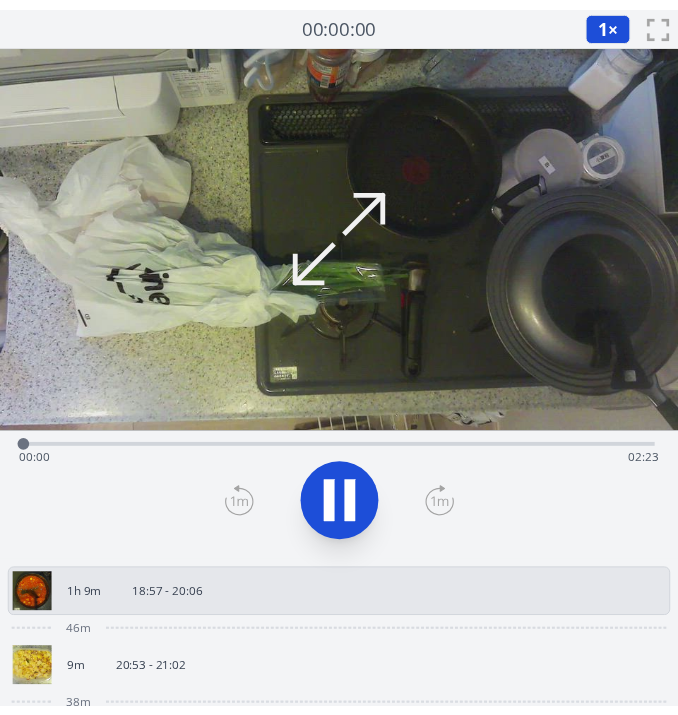 scroll, scrollTop: 0, scrollLeft: 0, axis: both 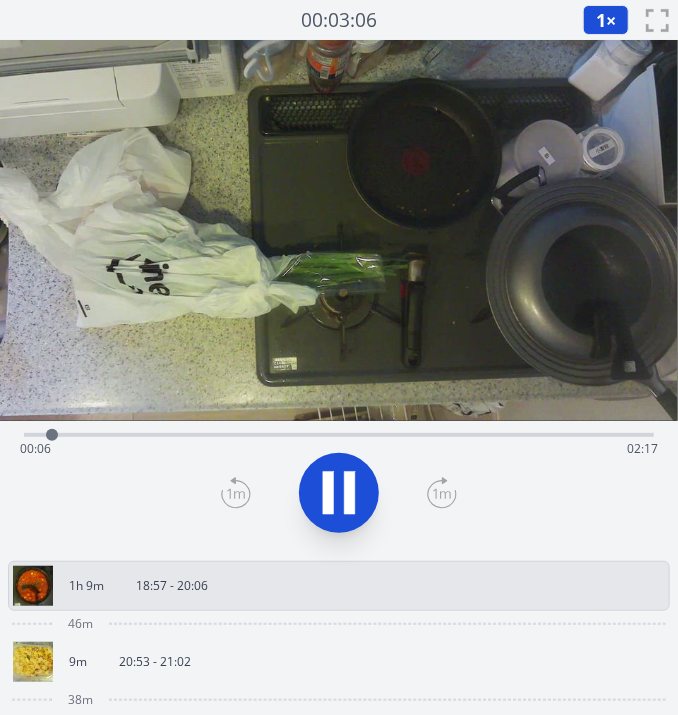 click on "1 ×" at bounding box center [606, 20] 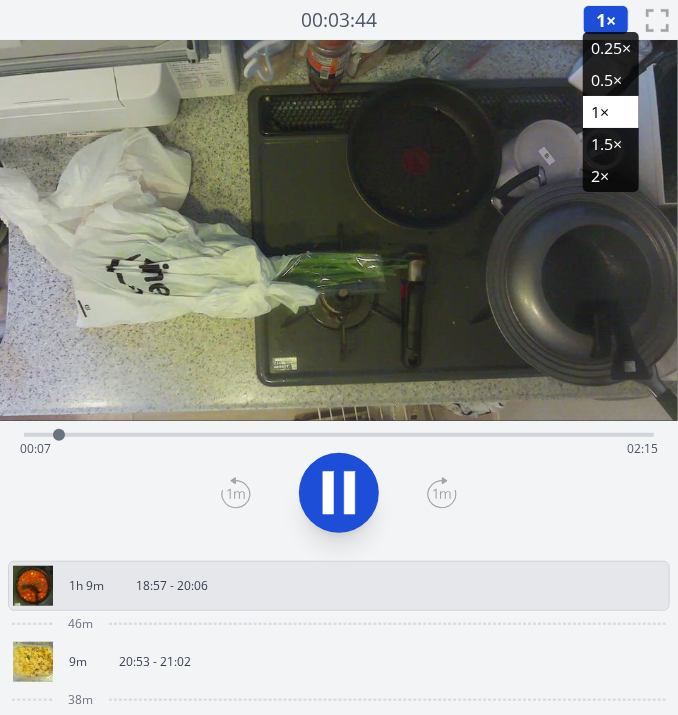 click on "2×" at bounding box center [611, 176] 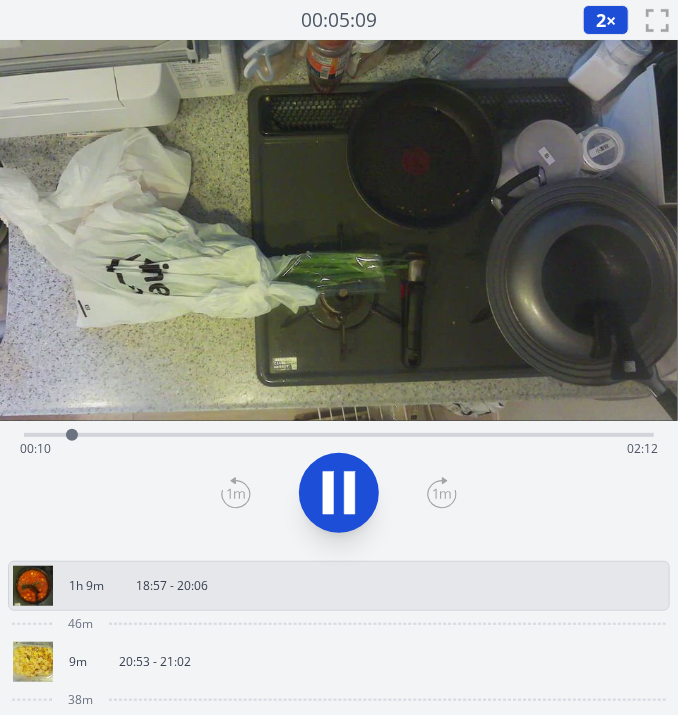 click on "2 ×" at bounding box center (606, 20) 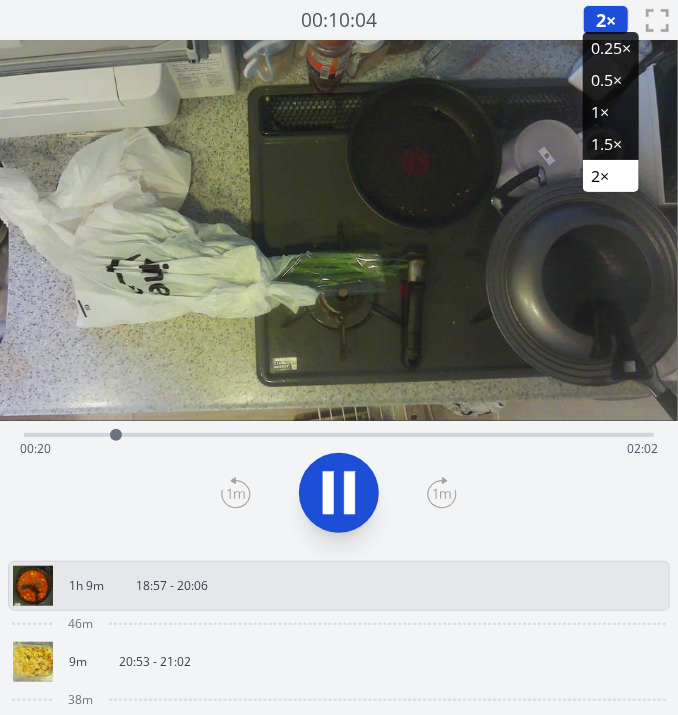 click on "1×" at bounding box center (611, 112) 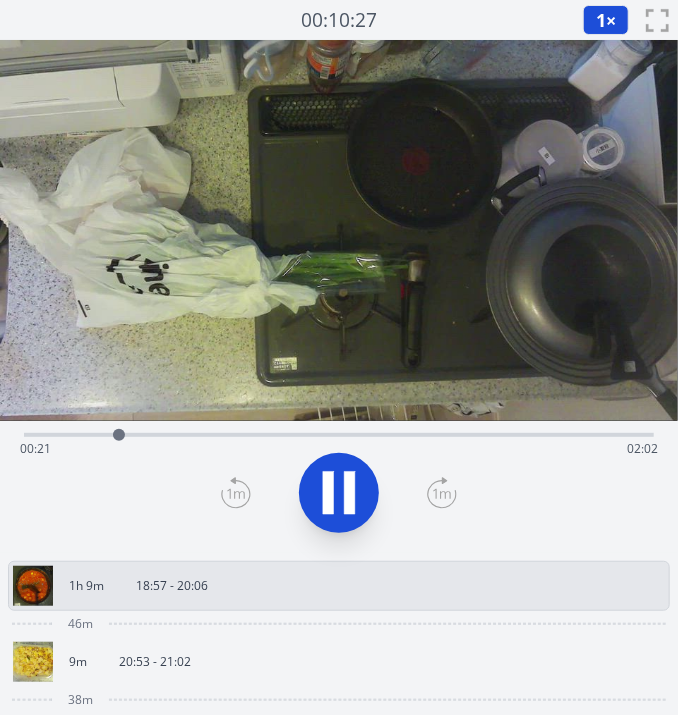click at bounding box center [339, 230] 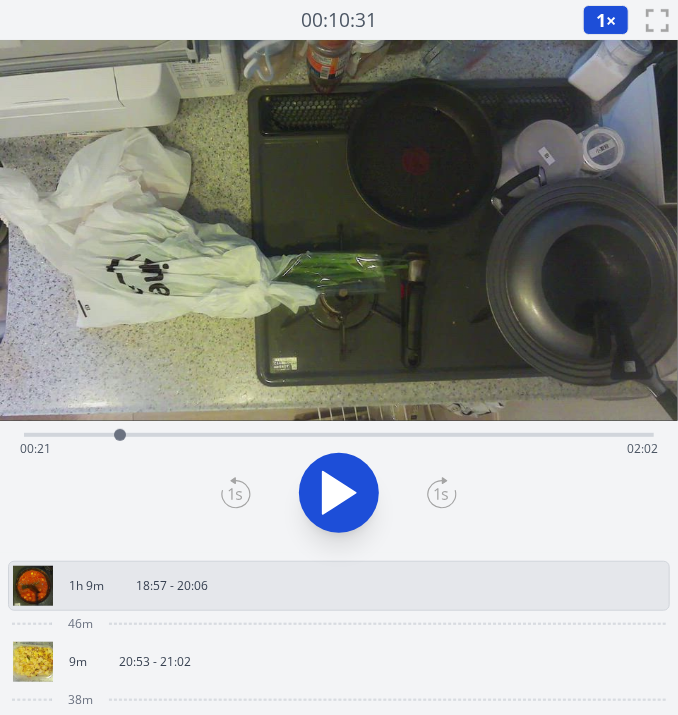 click at bounding box center [339, 230] 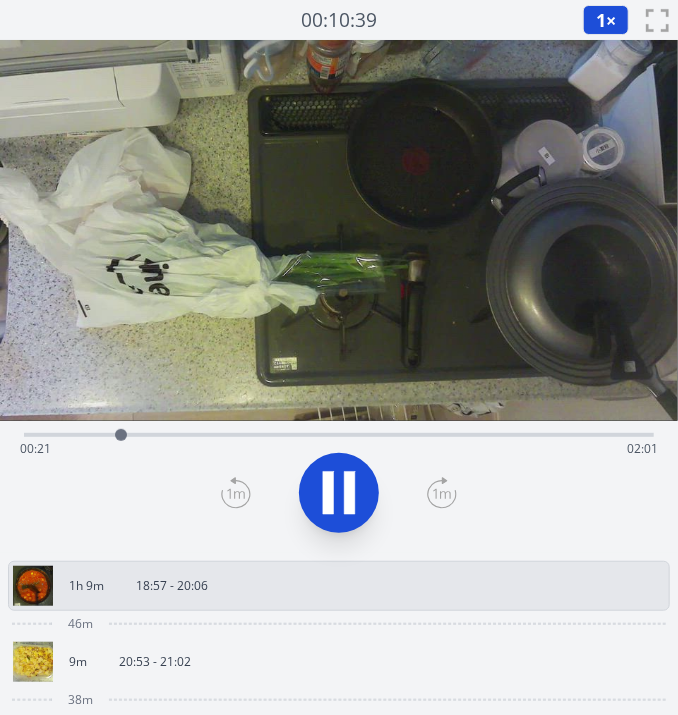 click 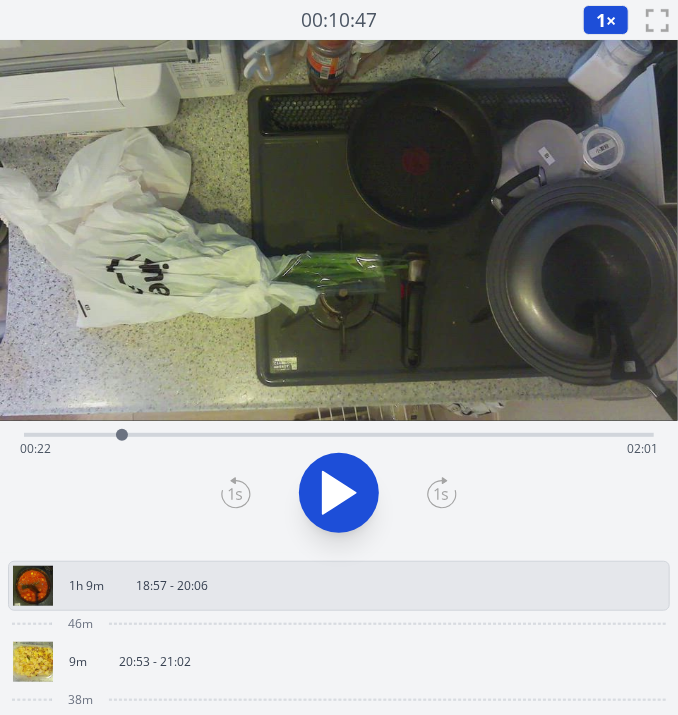 click 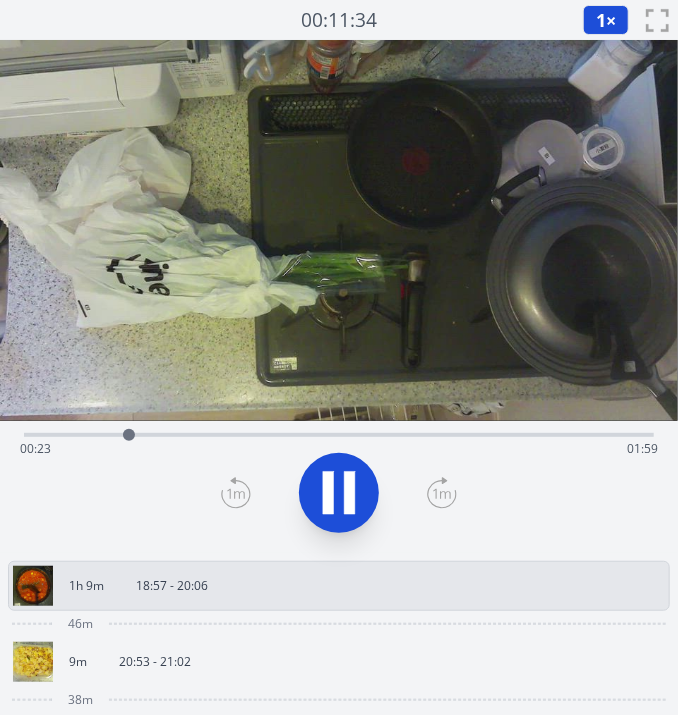 click 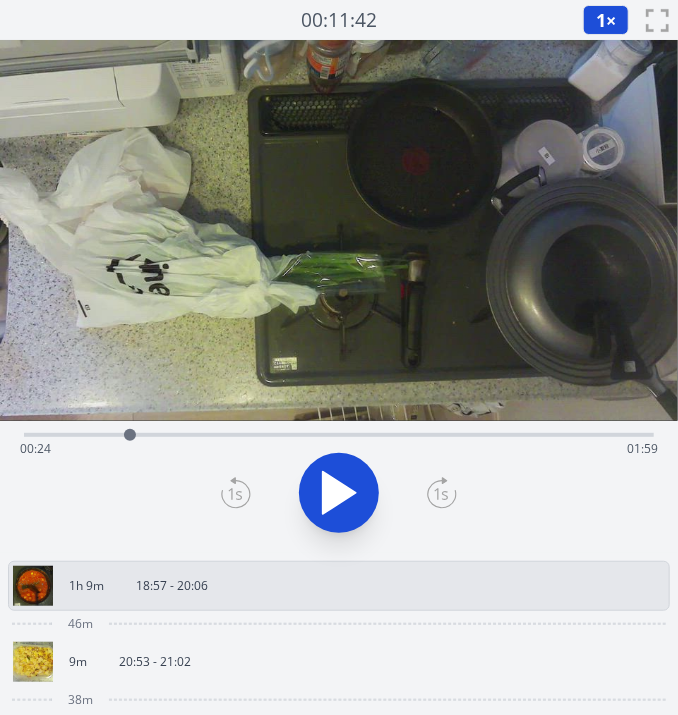 click 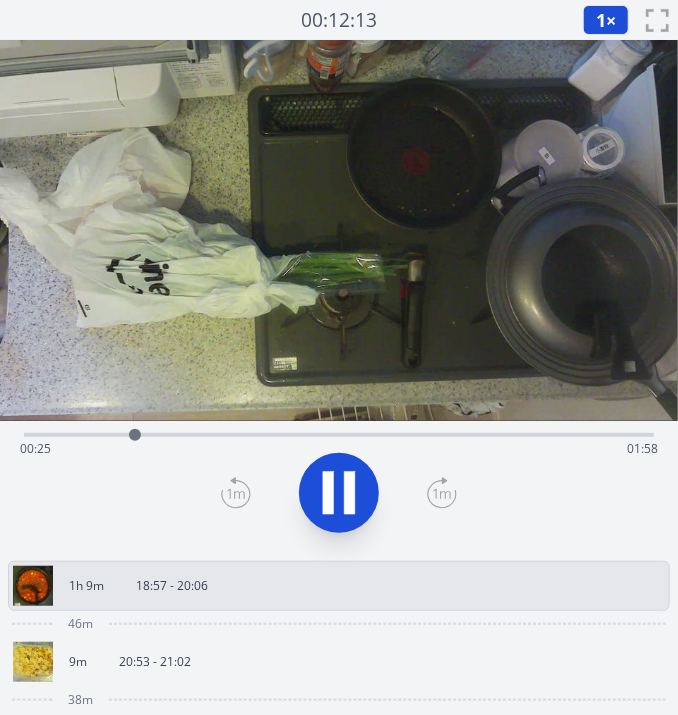 click 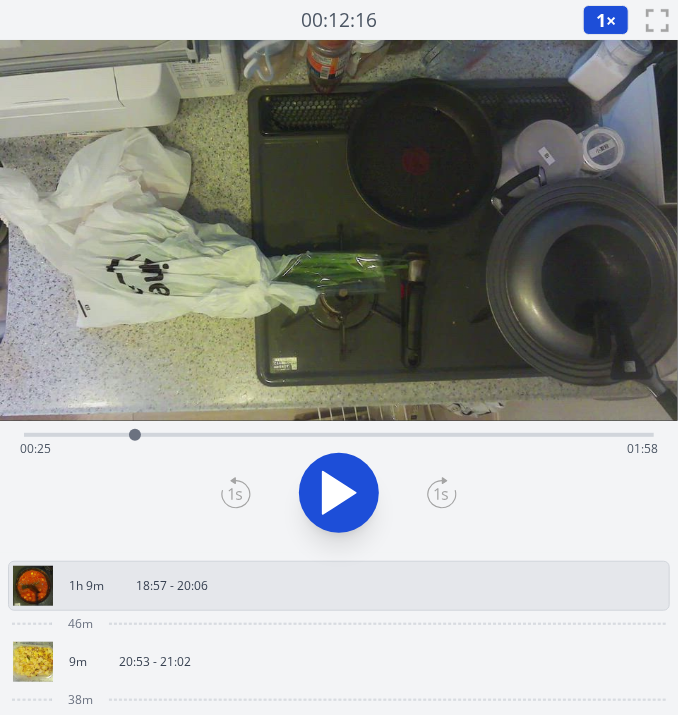 click 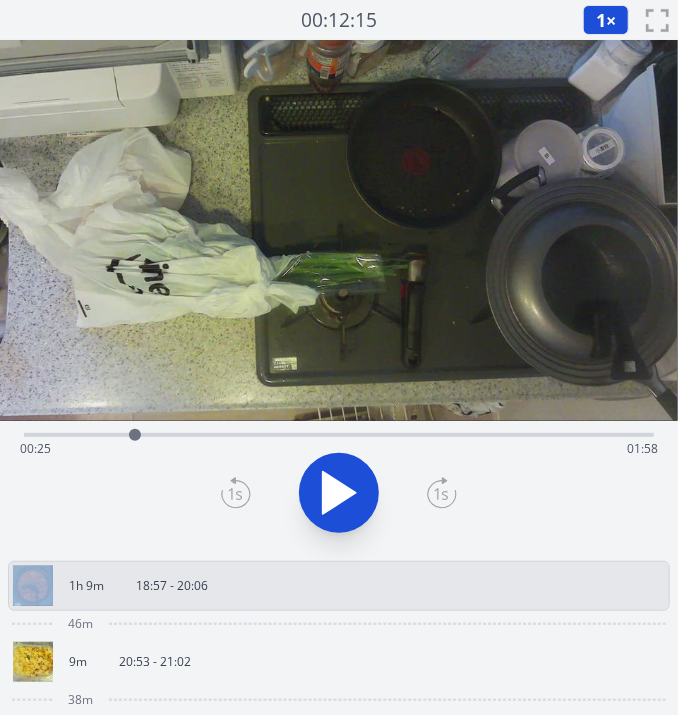 click 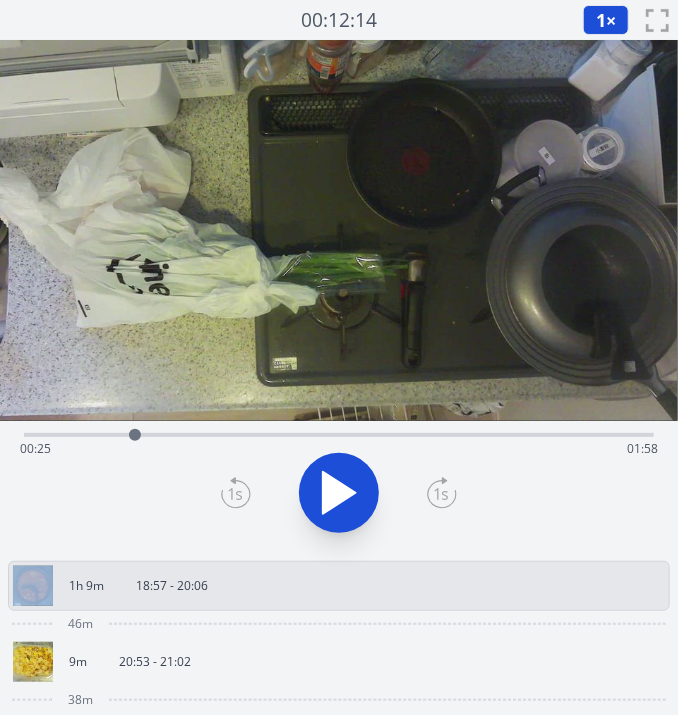 click 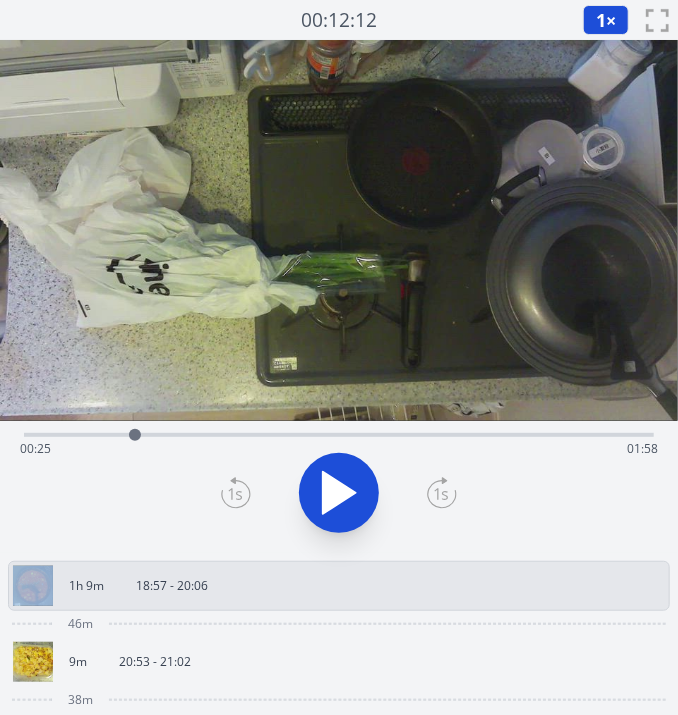 click 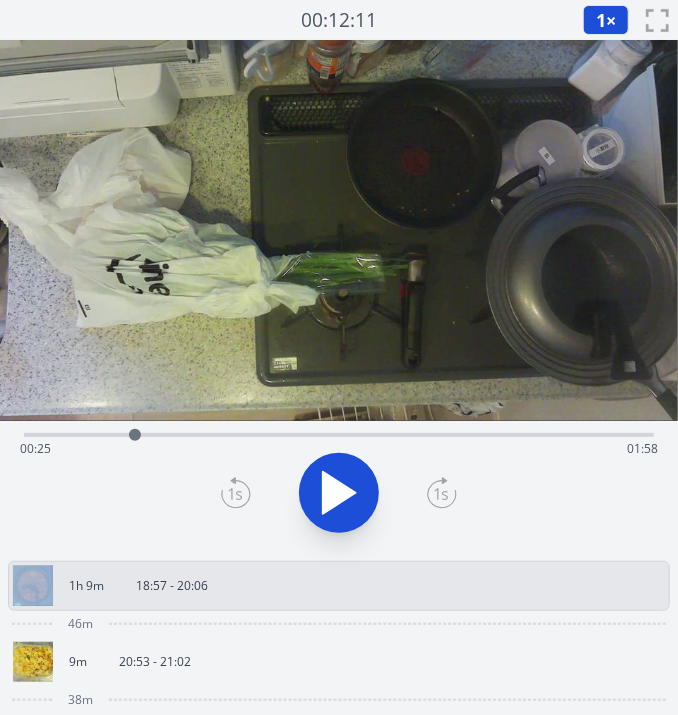 click 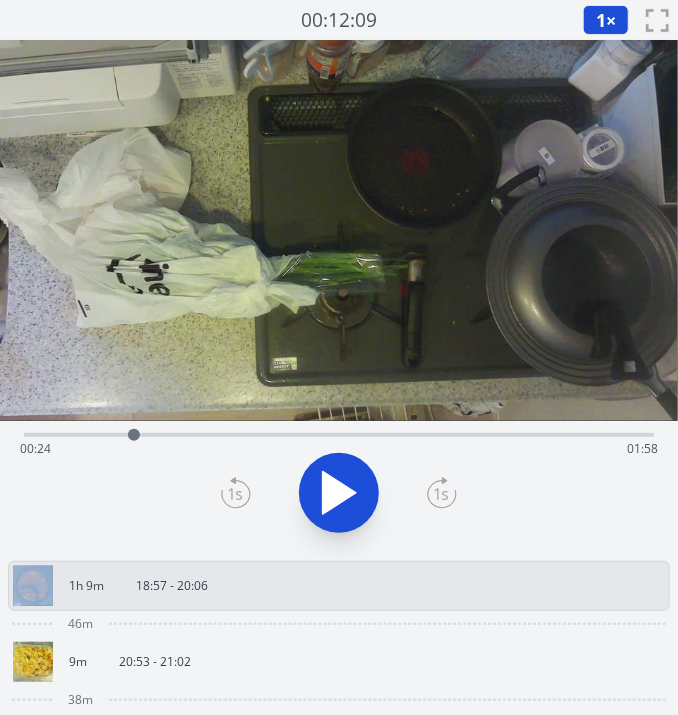 click 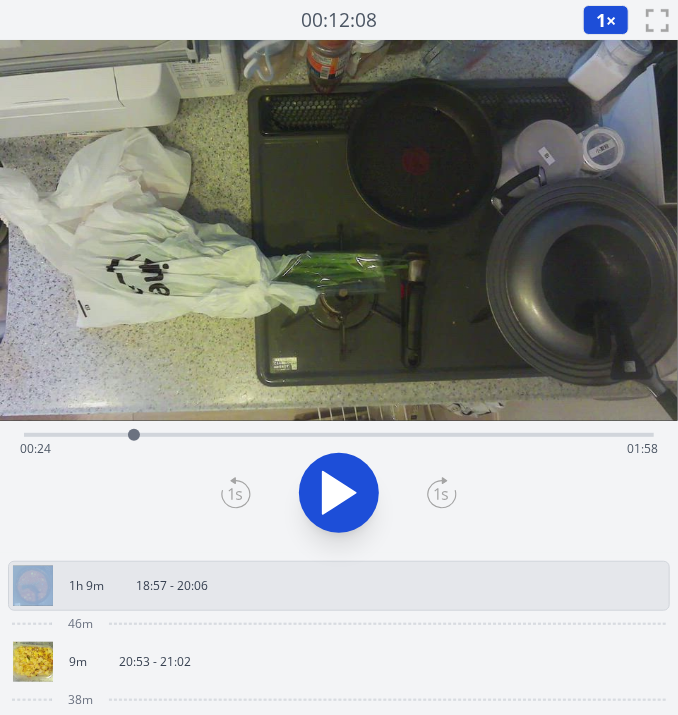 click 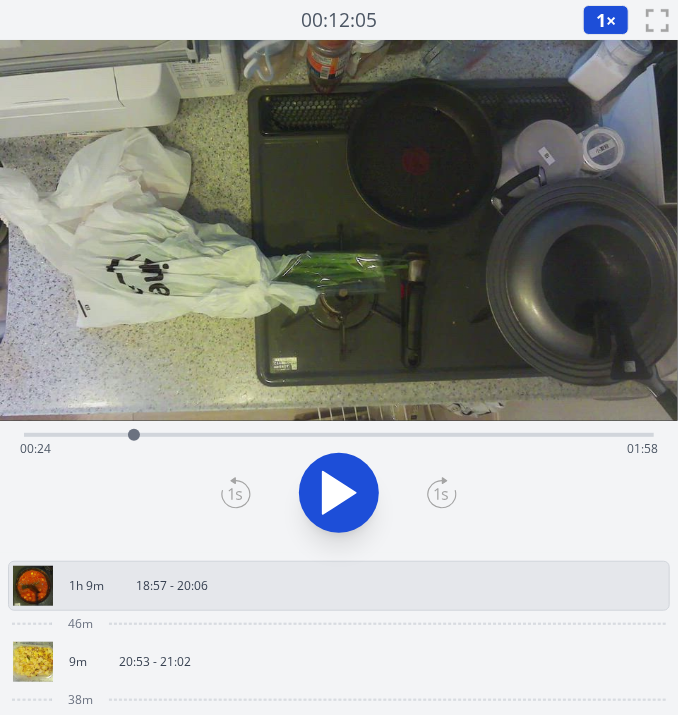 click 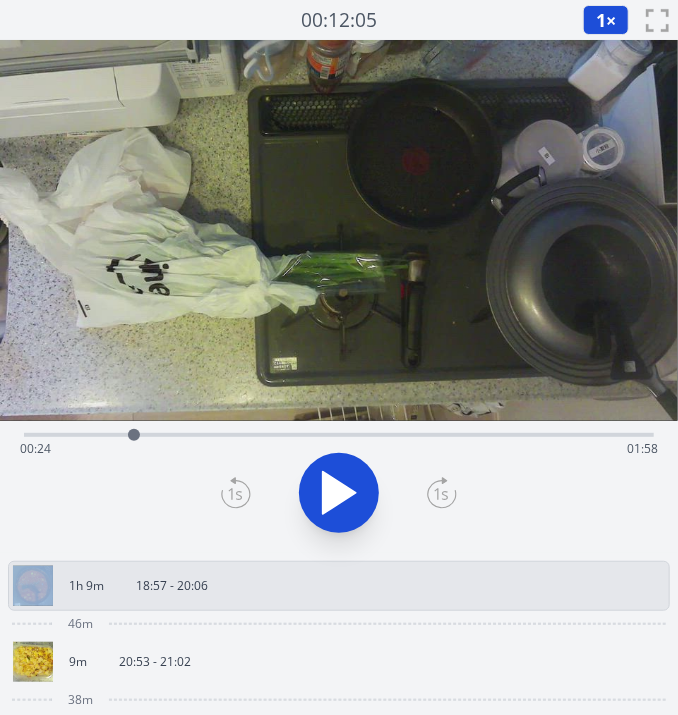 click 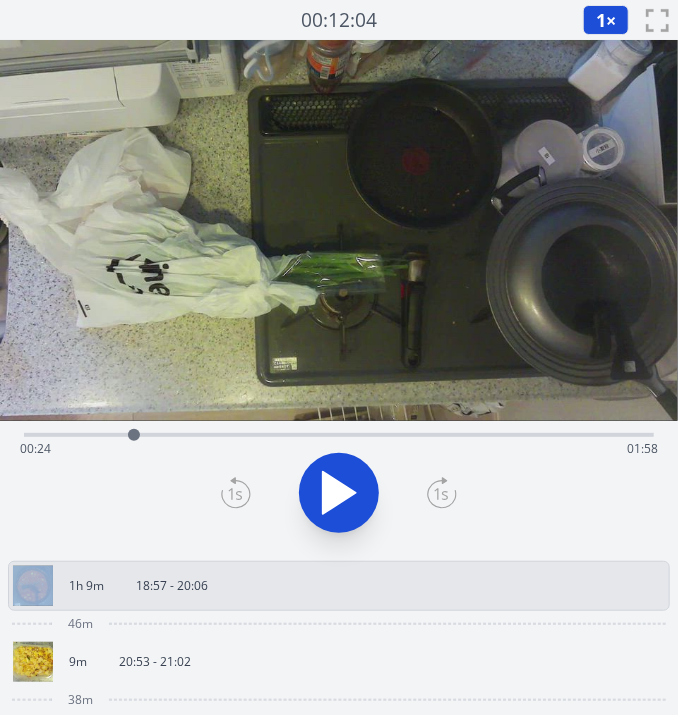 click 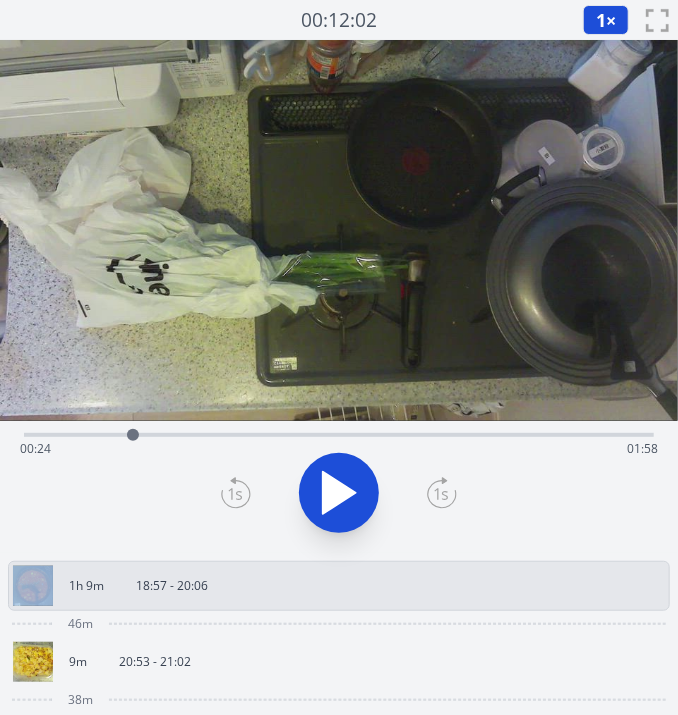 drag, startPoint x: 244, startPoint y: 497, endPoint x: 325, endPoint y: 502, distance: 81.154175 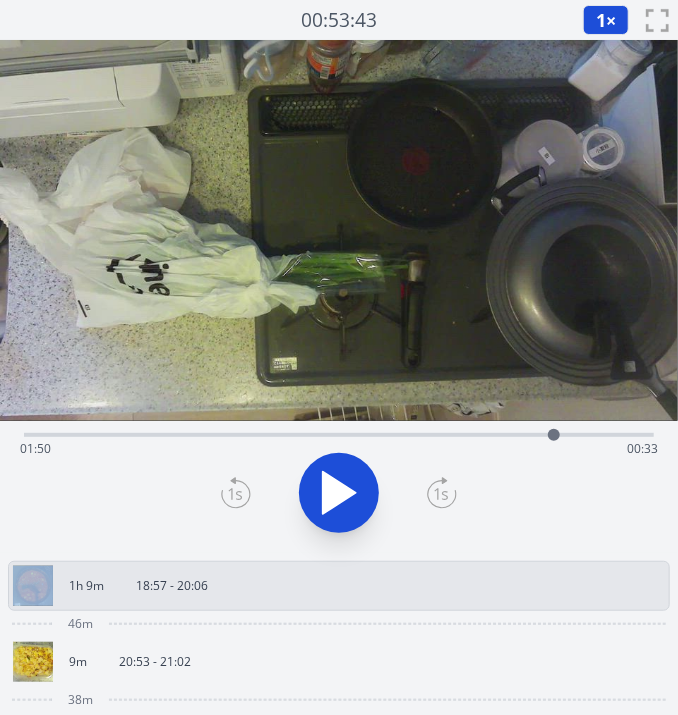 drag, startPoint x: 161, startPoint y: 435, endPoint x: 558, endPoint y: 435, distance: 397 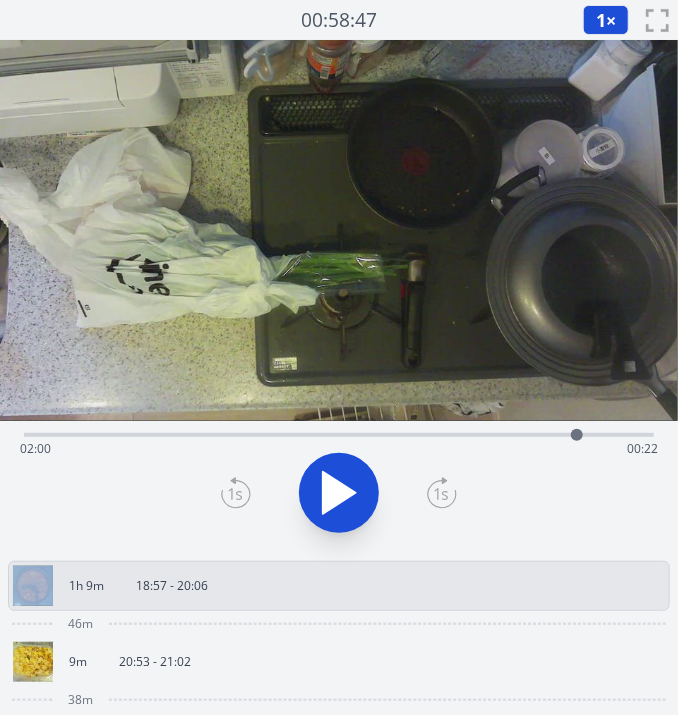drag, startPoint x: 558, startPoint y: 435, endPoint x: 584, endPoint y: 432, distance: 26.172504 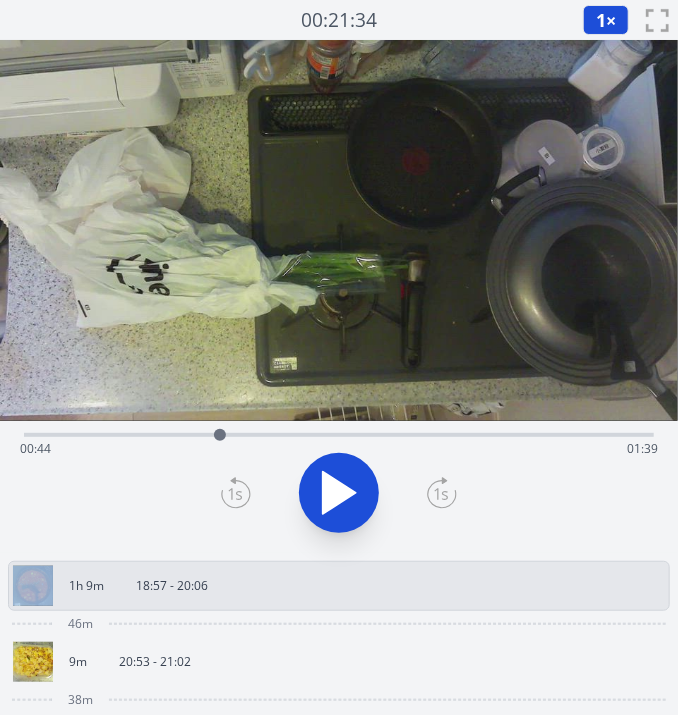 drag, startPoint x: 618, startPoint y: 437, endPoint x: 213, endPoint y: 467, distance: 406.1096 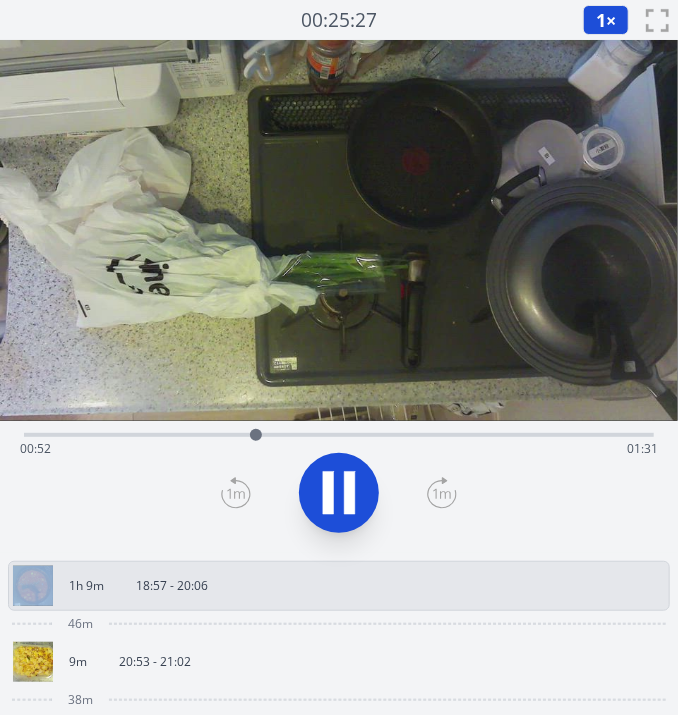 click 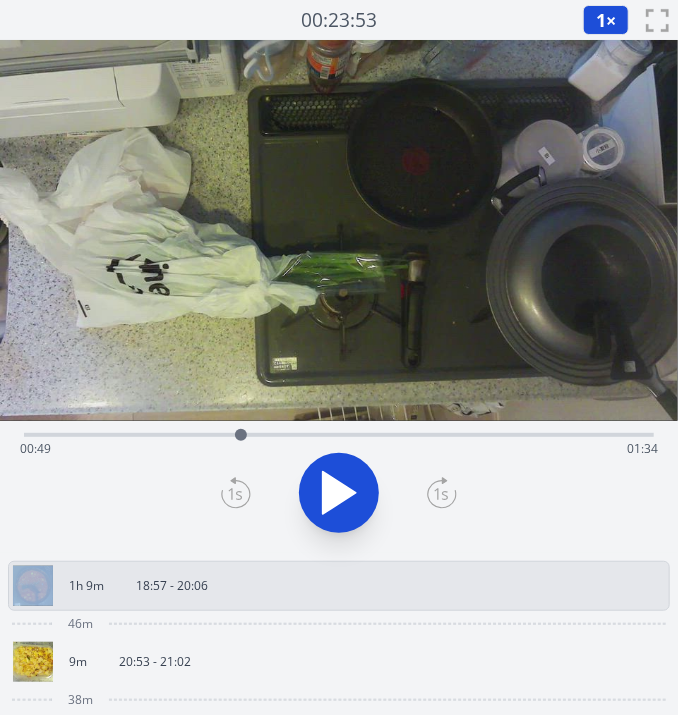 drag, startPoint x: 258, startPoint y: 434, endPoint x: 241, endPoint y: 440, distance: 18.027756 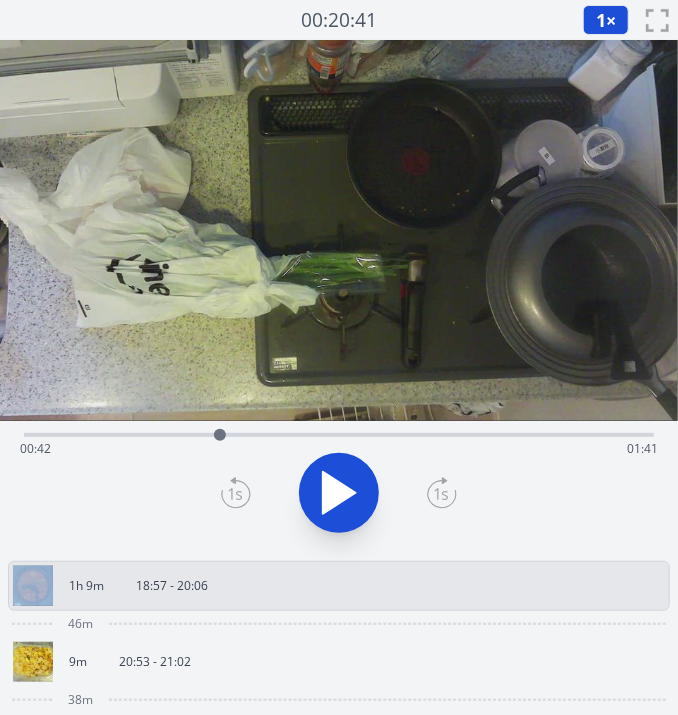 drag, startPoint x: 240, startPoint y: 440, endPoint x: 231, endPoint y: 420, distance: 21.931713 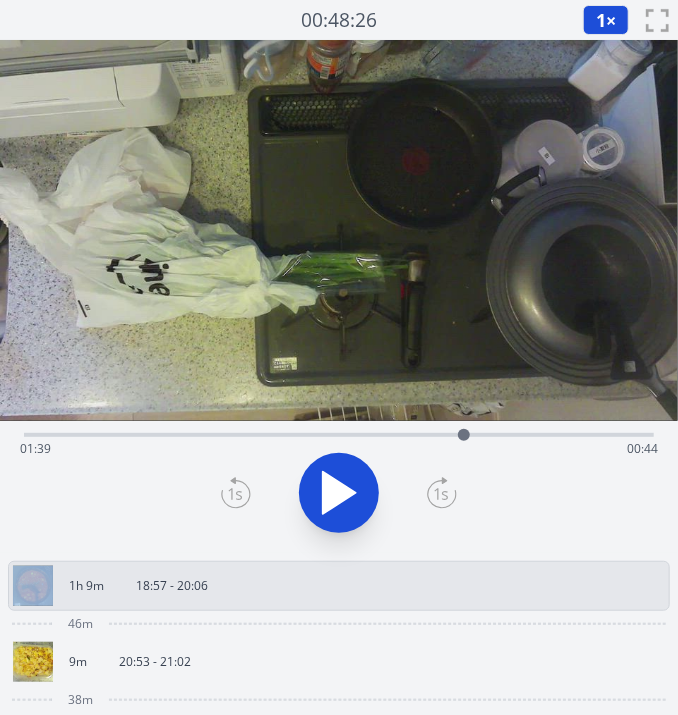 drag, startPoint x: 232, startPoint y: 436, endPoint x: 464, endPoint y: 451, distance: 232.4844 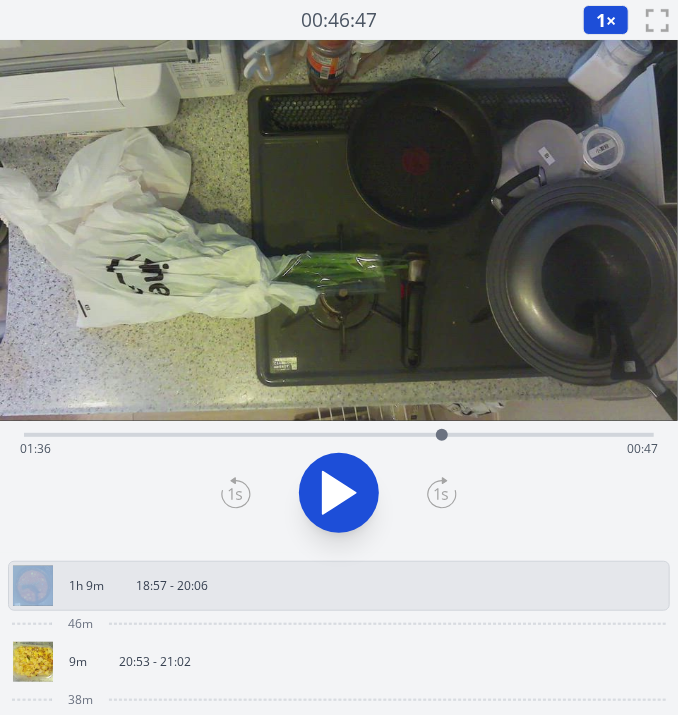 drag, startPoint x: 462, startPoint y: 436, endPoint x: 442, endPoint y: 442, distance: 20.880613 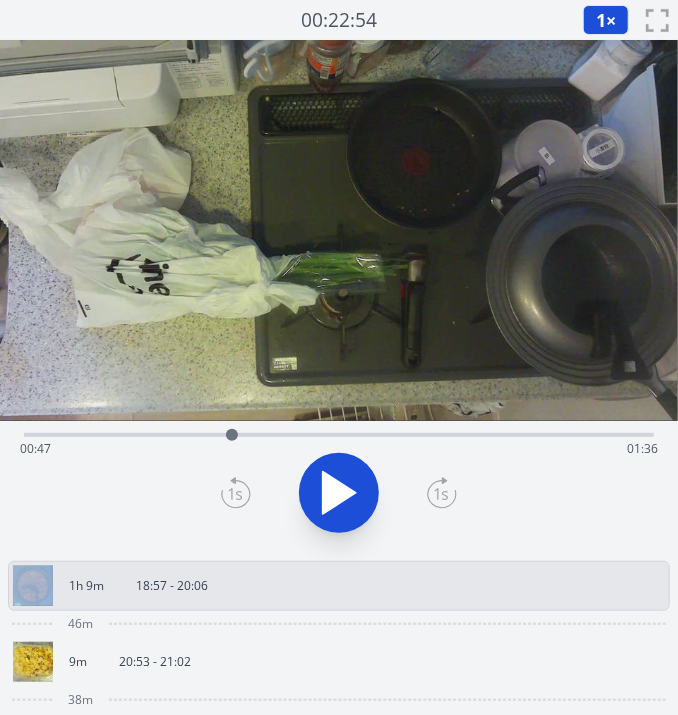 drag, startPoint x: 442, startPoint y: 442, endPoint x: 232, endPoint y: 439, distance: 210.02142 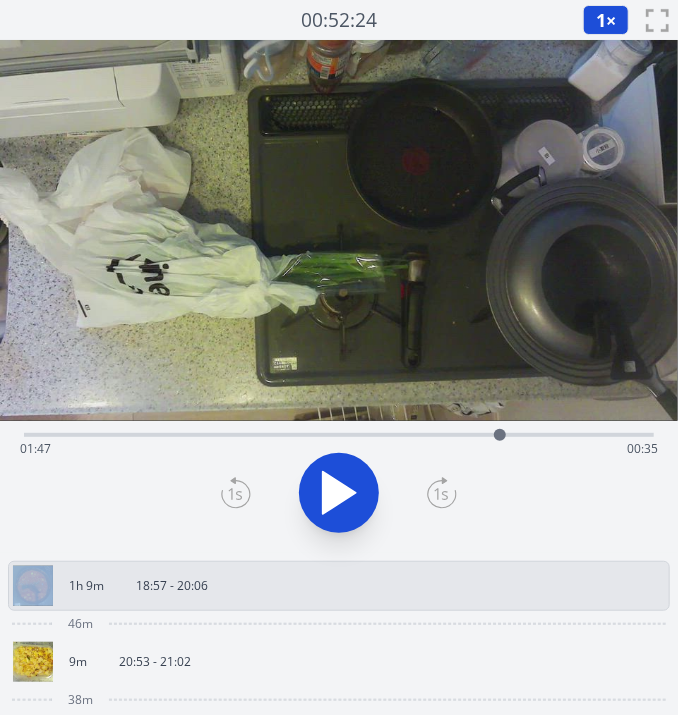 drag, startPoint x: 240, startPoint y: 435, endPoint x: 500, endPoint y: 443, distance: 260.12305 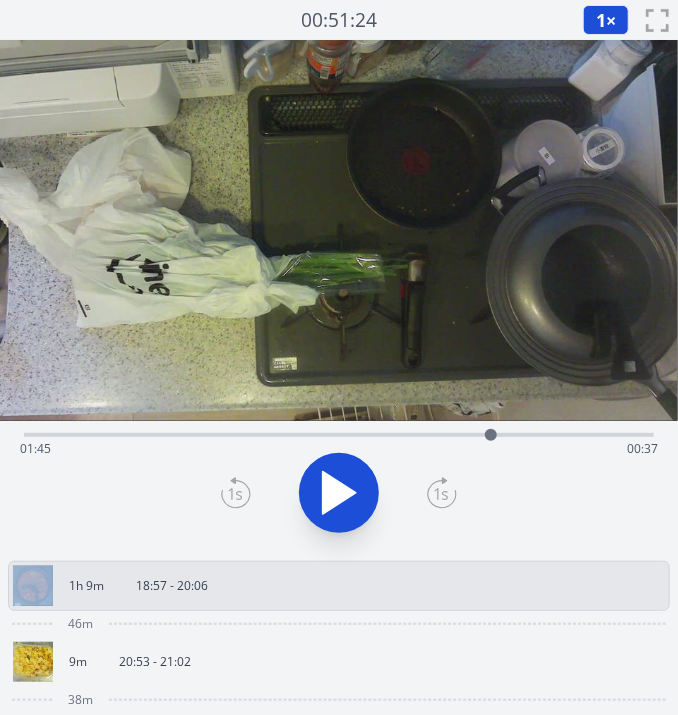 click at bounding box center [491, 435] 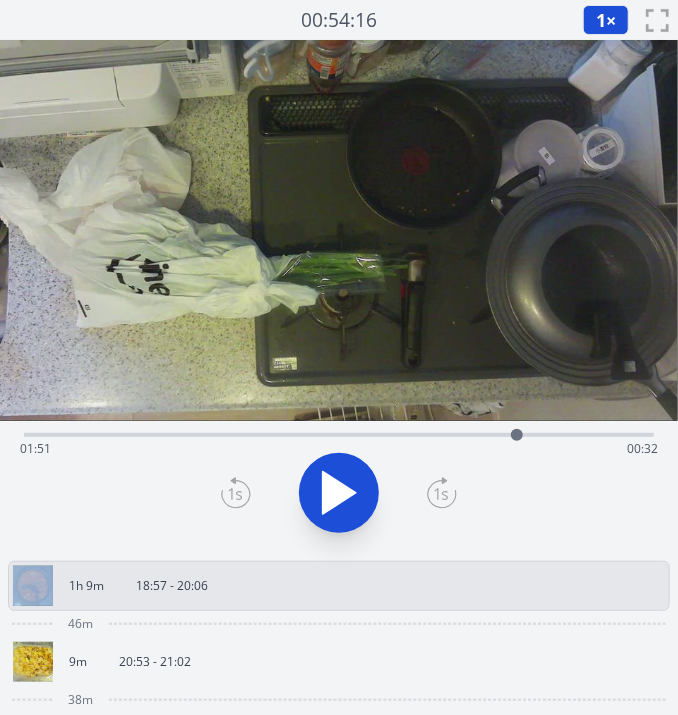 drag, startPoint x: 491, startPoint y: 436, endPoint x: 517, endPoint y: 440, distance: 26.305893 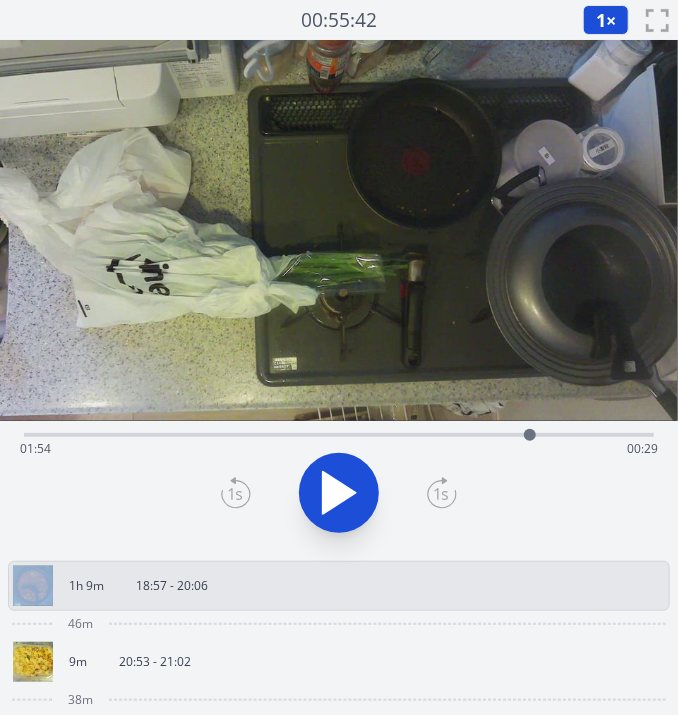 drag, startPoint x: 517, startPoint y: 440, endPoint x: 530, endPoint y: 439, distance: 13.038404 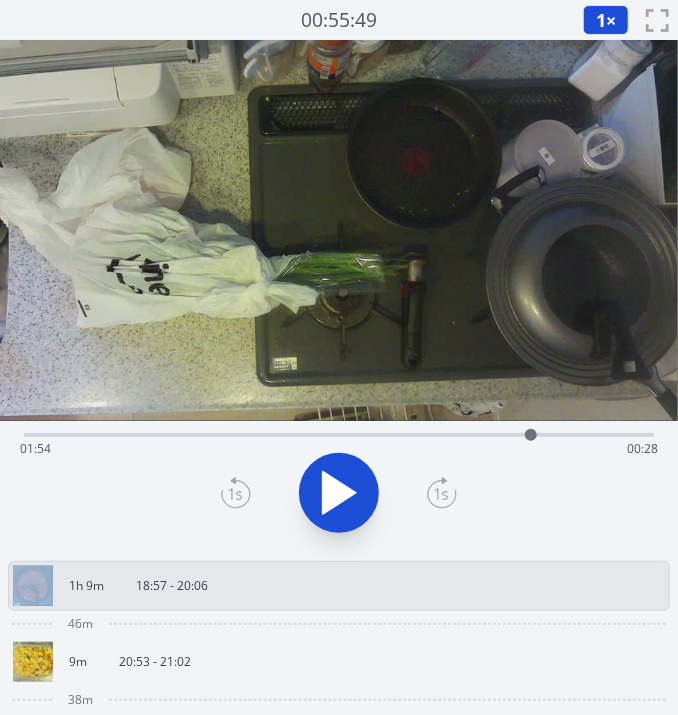 click at bounding box center (531, 435) 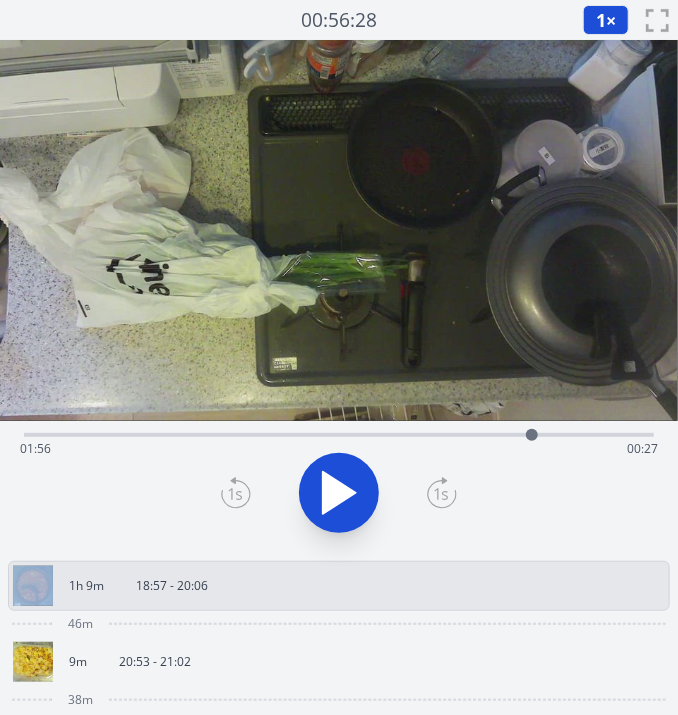 drag, startPoint x: 531, startPoint y: 440, endPoint x: 531, endPoint y: 429, distance: 11 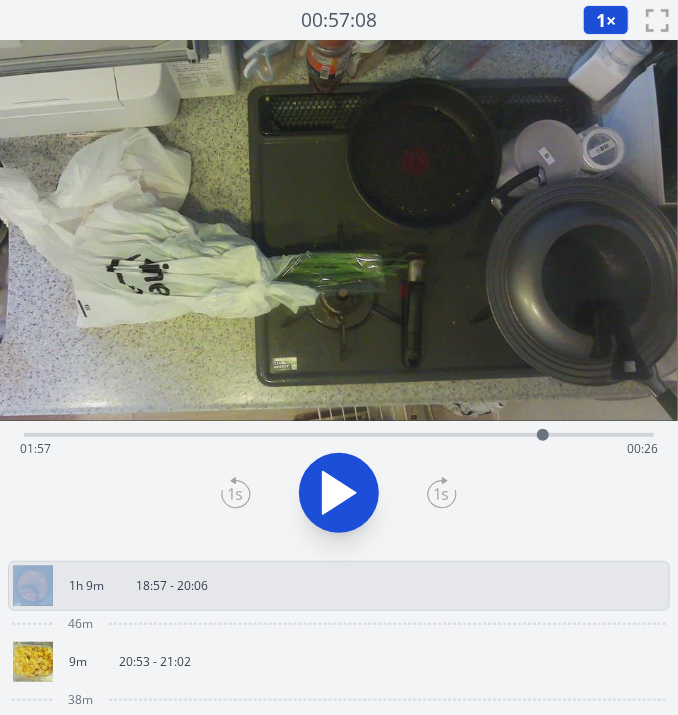 click at bounding box center [543, 435] 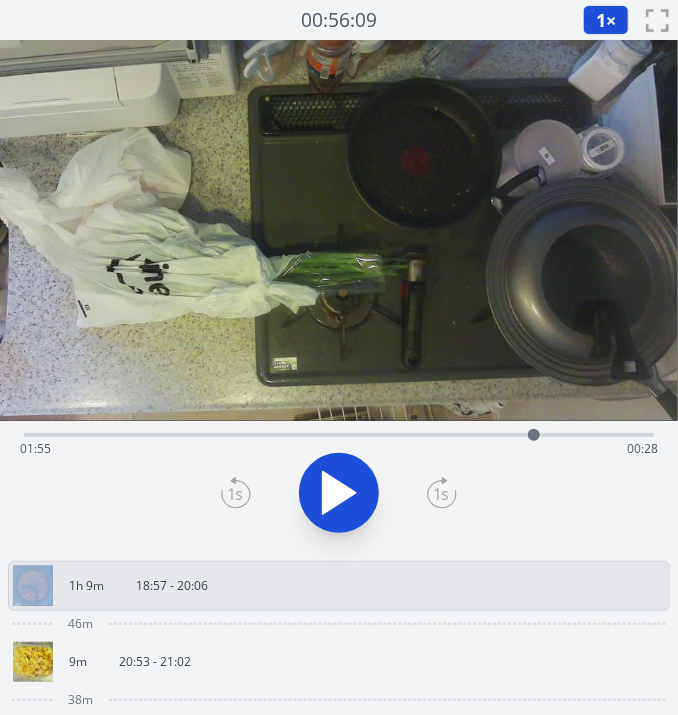 click at bounding box center [534, 435] 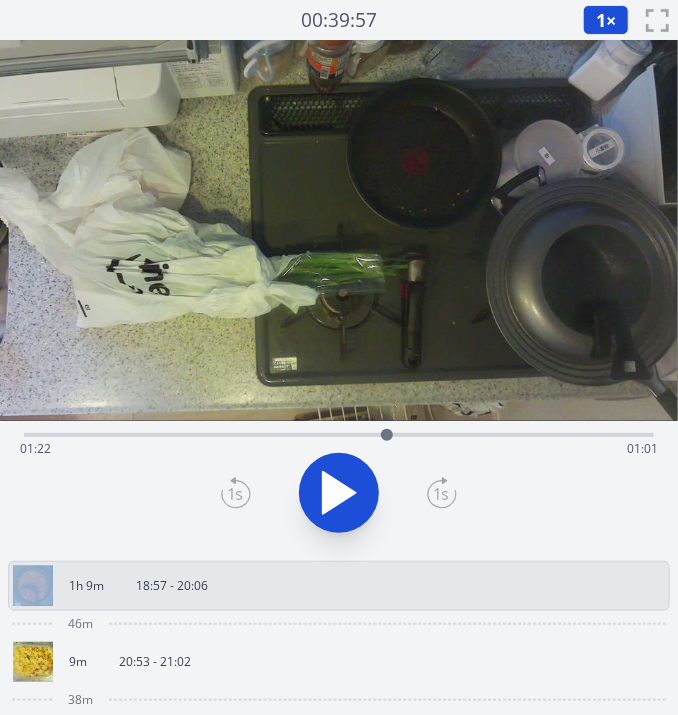 drag, startPoint x: 530, startPoint y: 444, endPoint x: 387, endPoint y: 449, distance: 143.08739 